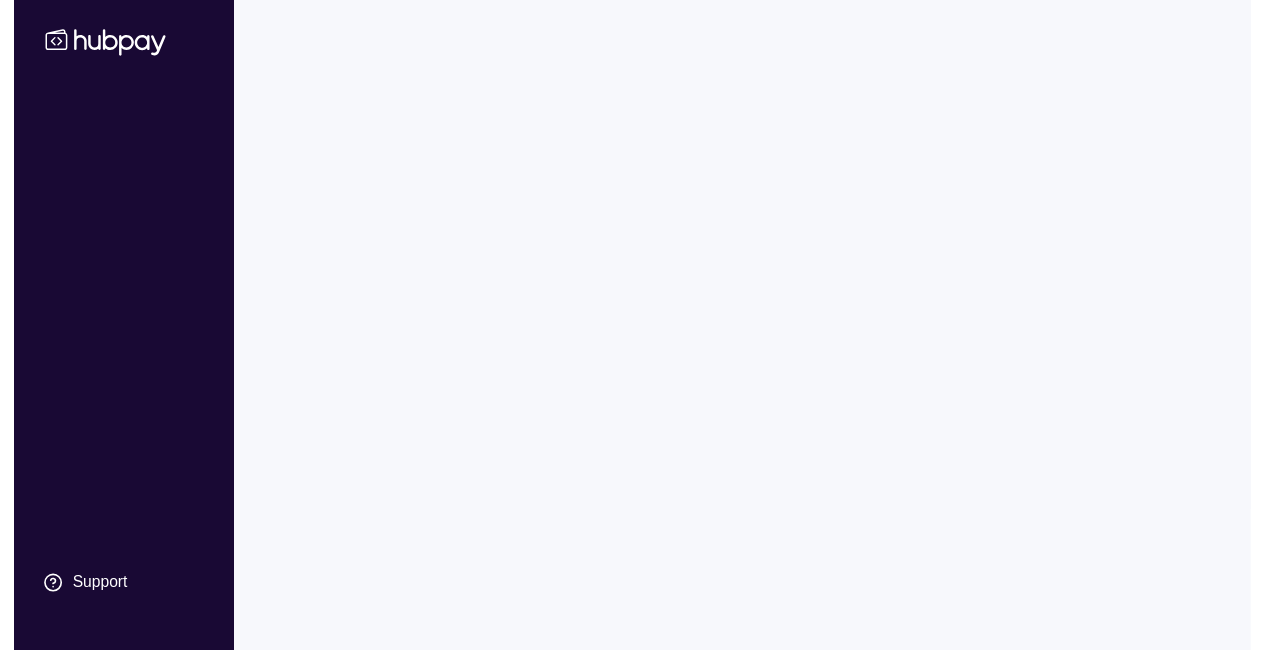 scroll, scrollTop: 0, scrollLeft: 0, axis: both 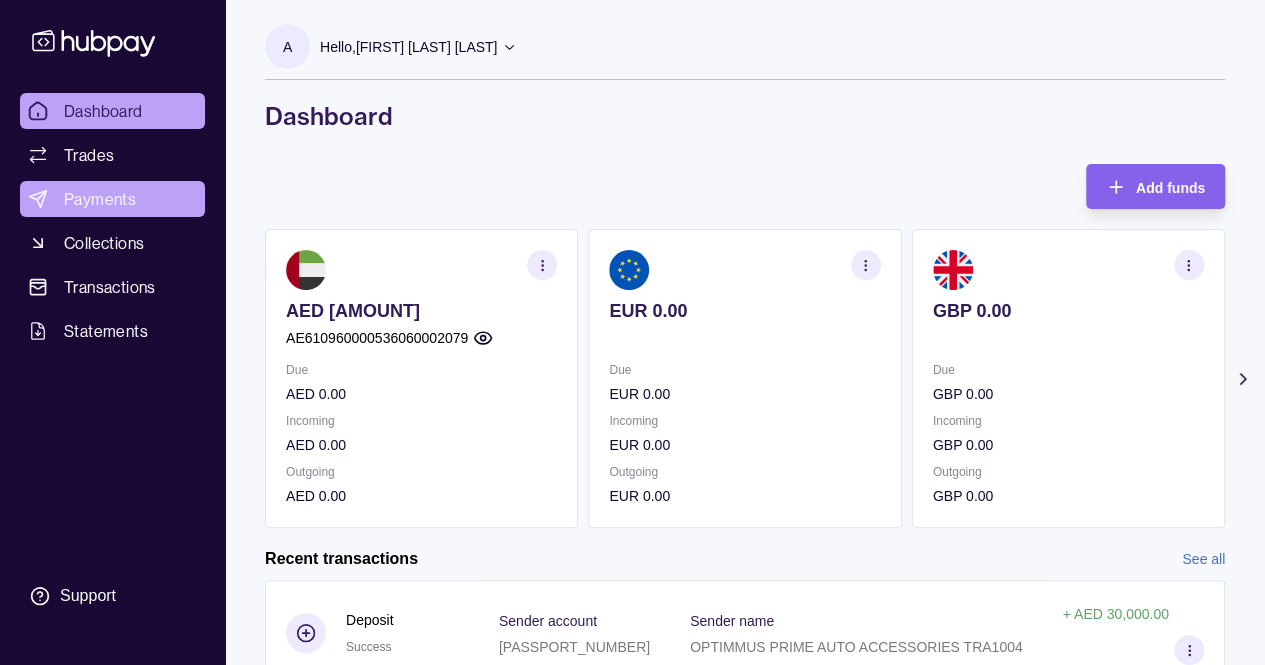 click on "Payments" at bounding box center (112, 199) 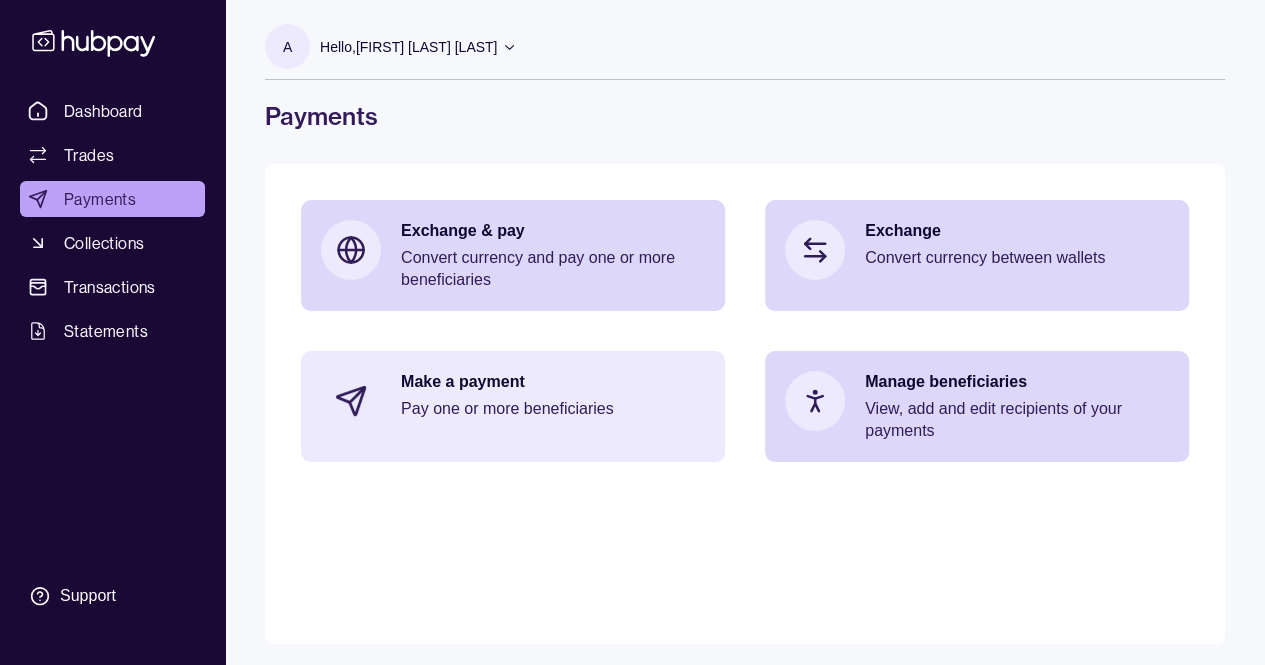 click on "Make a payment Pay one or more beneficiaries" at bounding box center [513, 401] 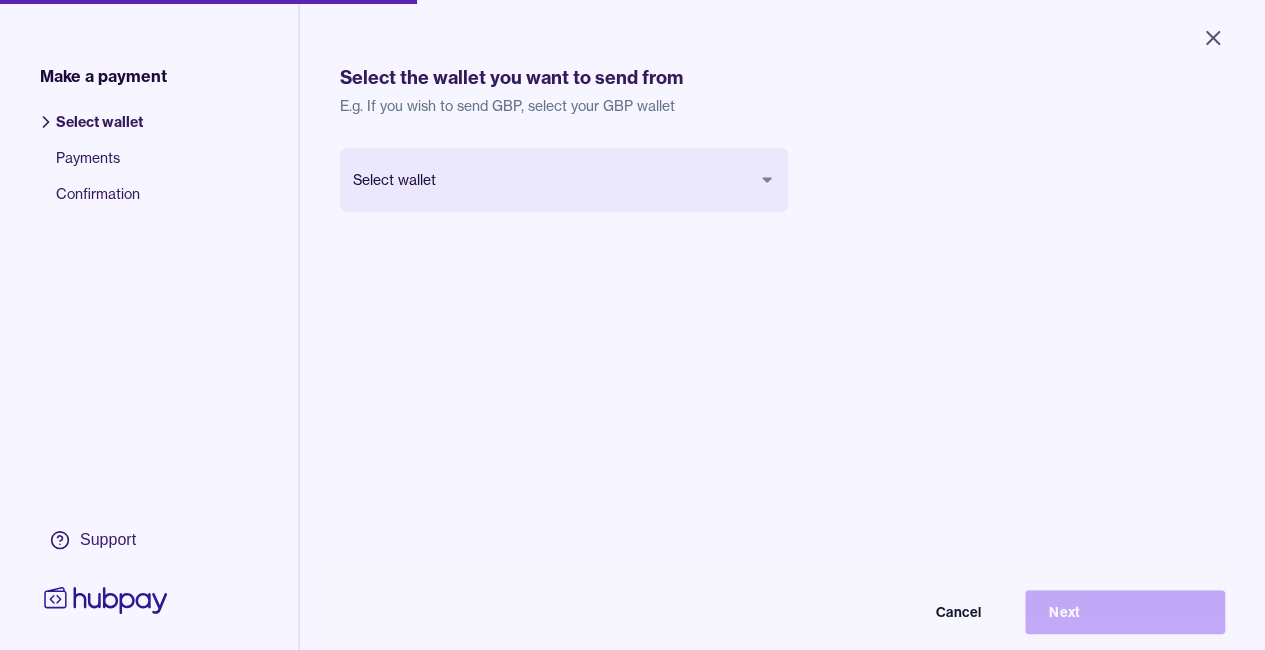 click on "Close Make a payment Select wallet Payments Confirmation Support Select the wallet you want to send from E.g. If you wish to send GBP, select your GBP wallet Select wallet Cancel Next Make a payment | Hubpay" at bounding box center [632, 325] 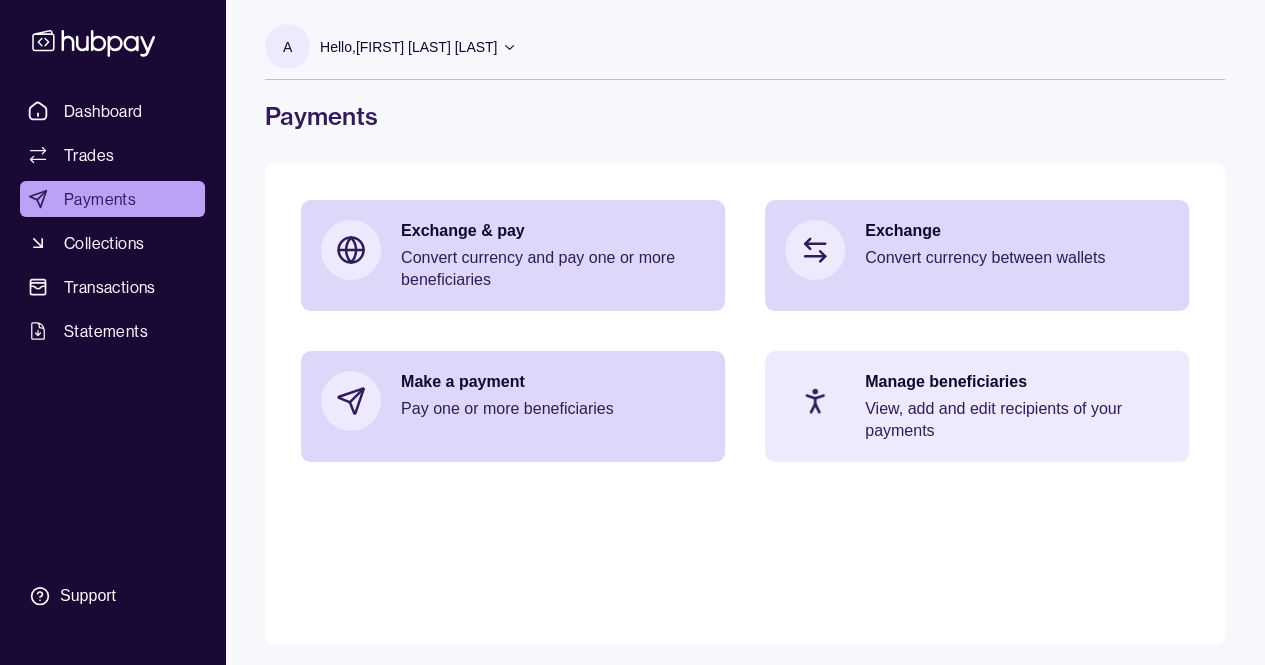 click on "Manage beneficiaries" at bounding box center [1017, 382] 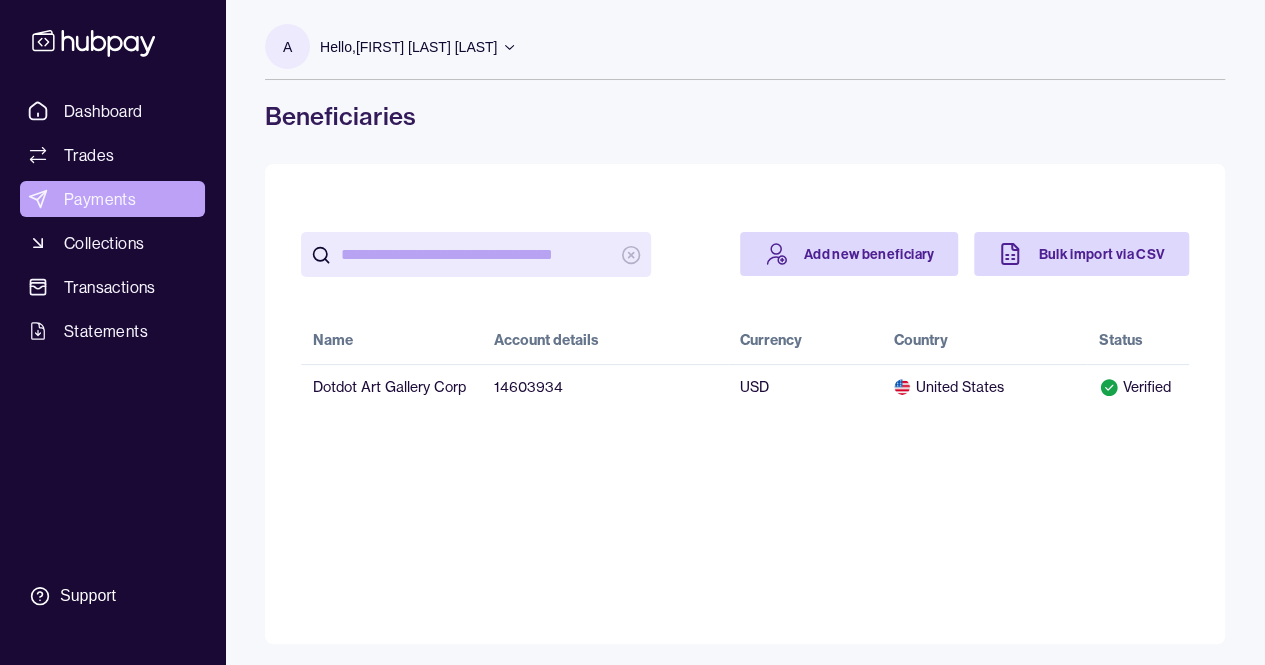 click on "Payments" at bounding box center (100, 199) 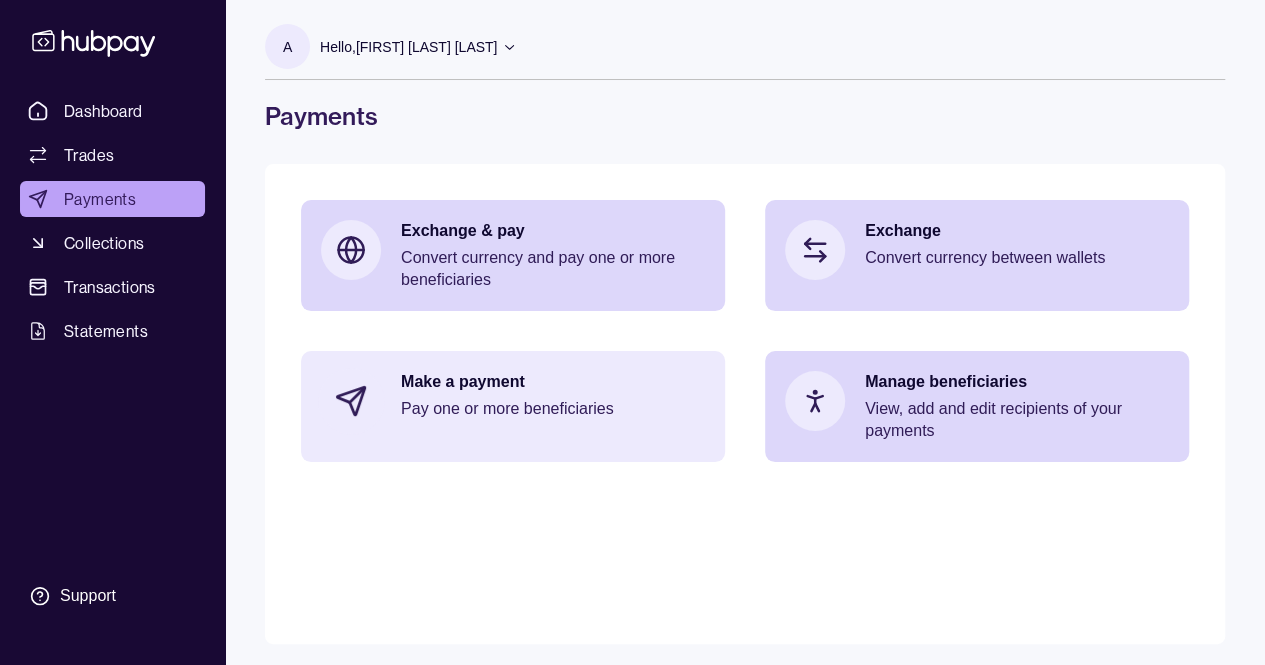 click on "Make a payment" at bounding box center (553, 382) 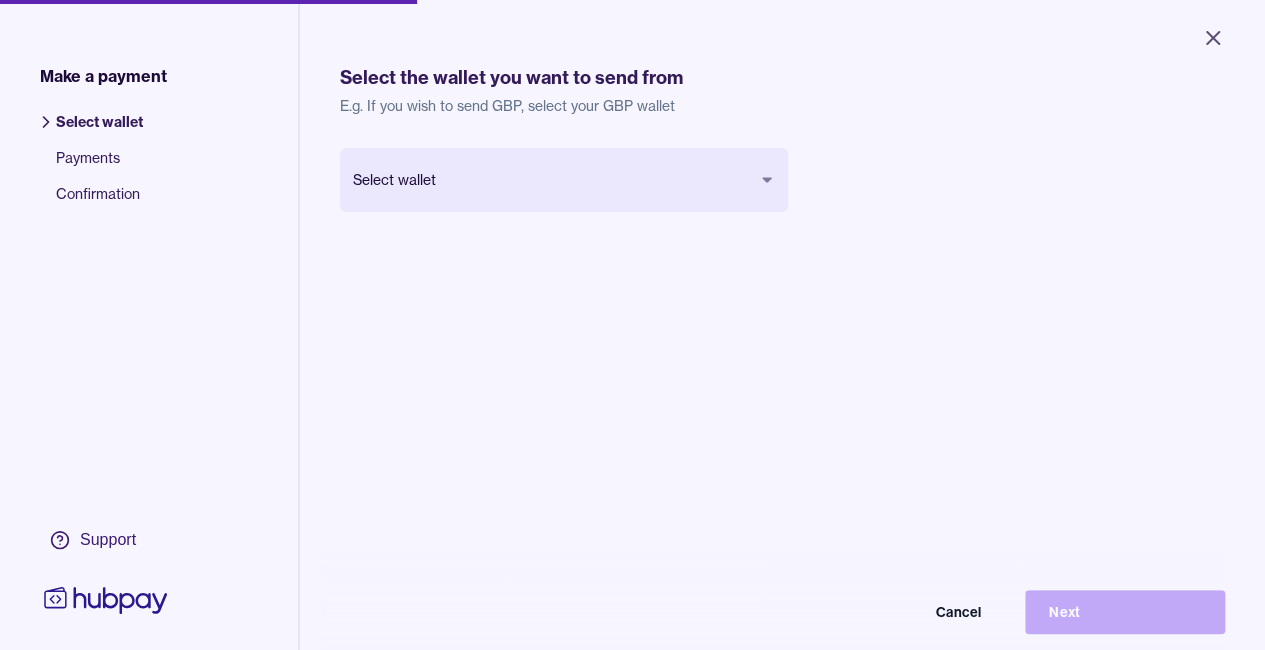 click on "Close Make a payment Select wallet Payments Confirmation Support Select the wallet you want to send from E.g. If you wish to send GBP, select your GBP wallet Select wallet Cancel Next Make a payment | Hubpay" at bounding box center (632, 325) 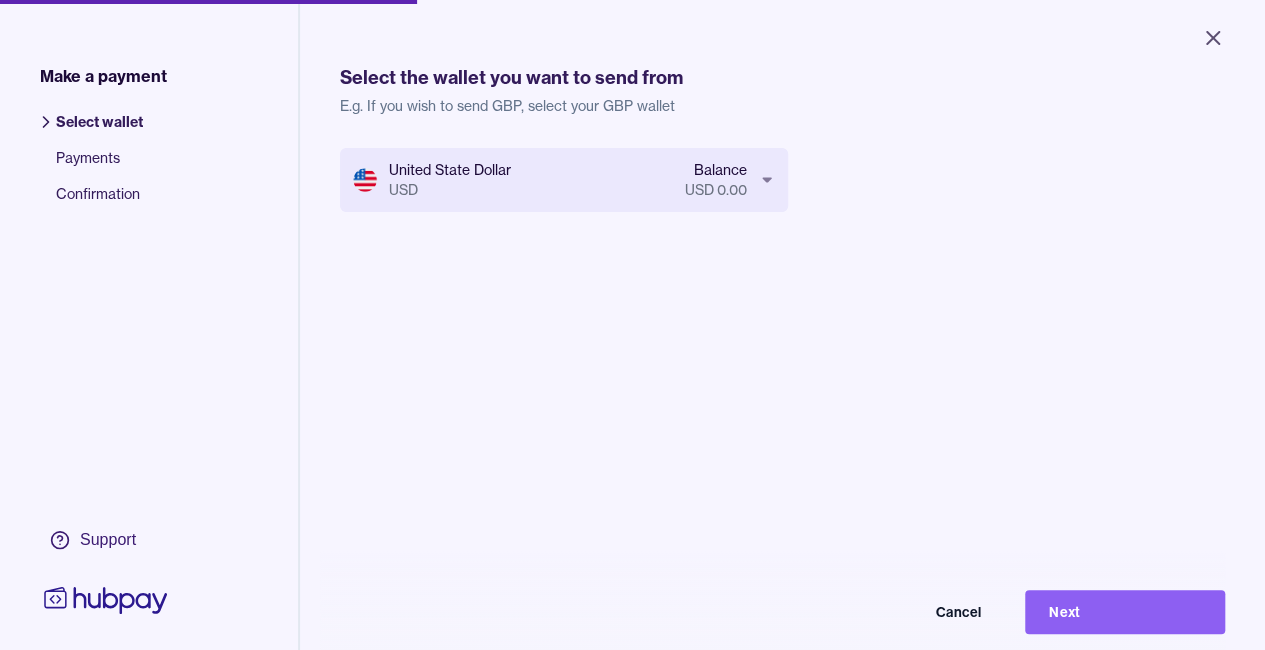 drag, startPoint x: 1146, startPoint y: 622, endPoint x: 702, endPoint y: 271, distance: 565.9832 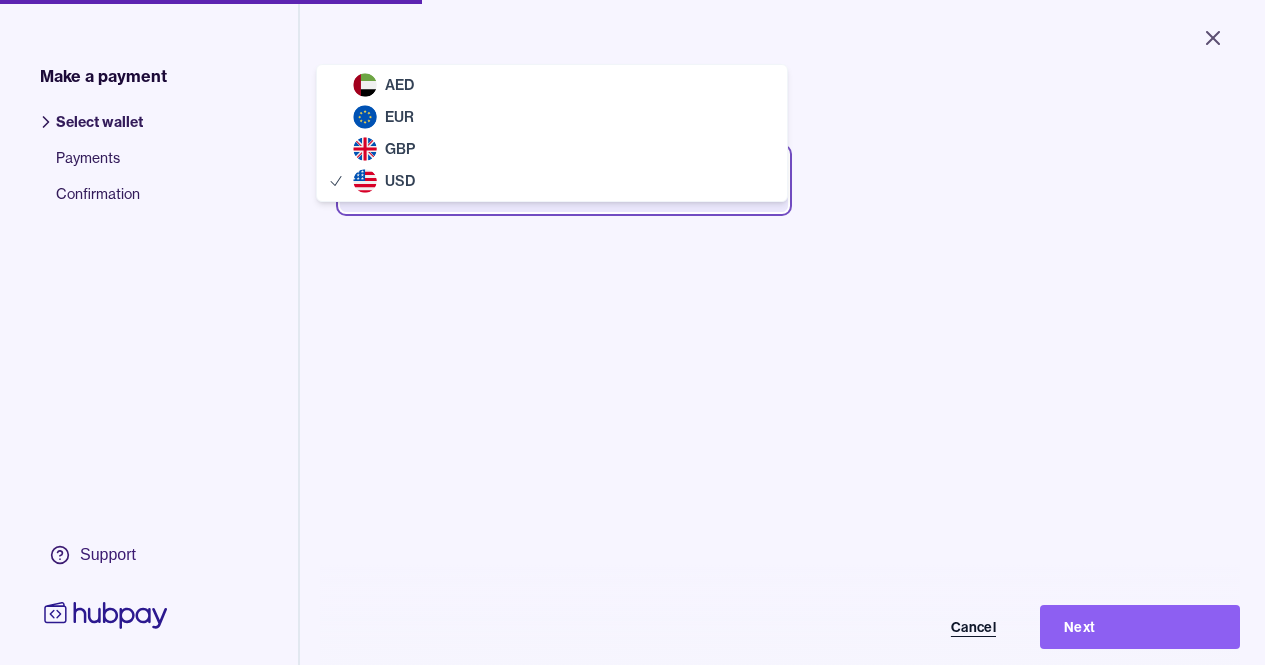 click on "Cancel" at bounding box center (920, 627) 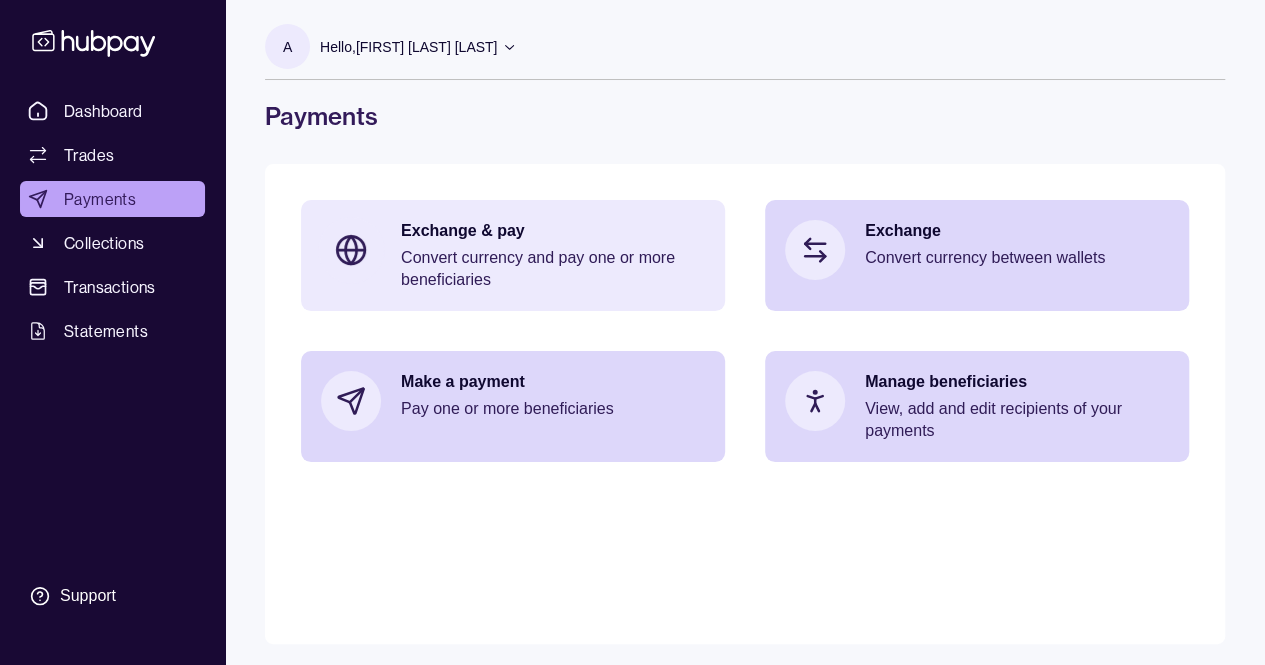 click on "Exchange & pay Convert currency and pay one or more beneficiaries" at bounding box center [513, 255] 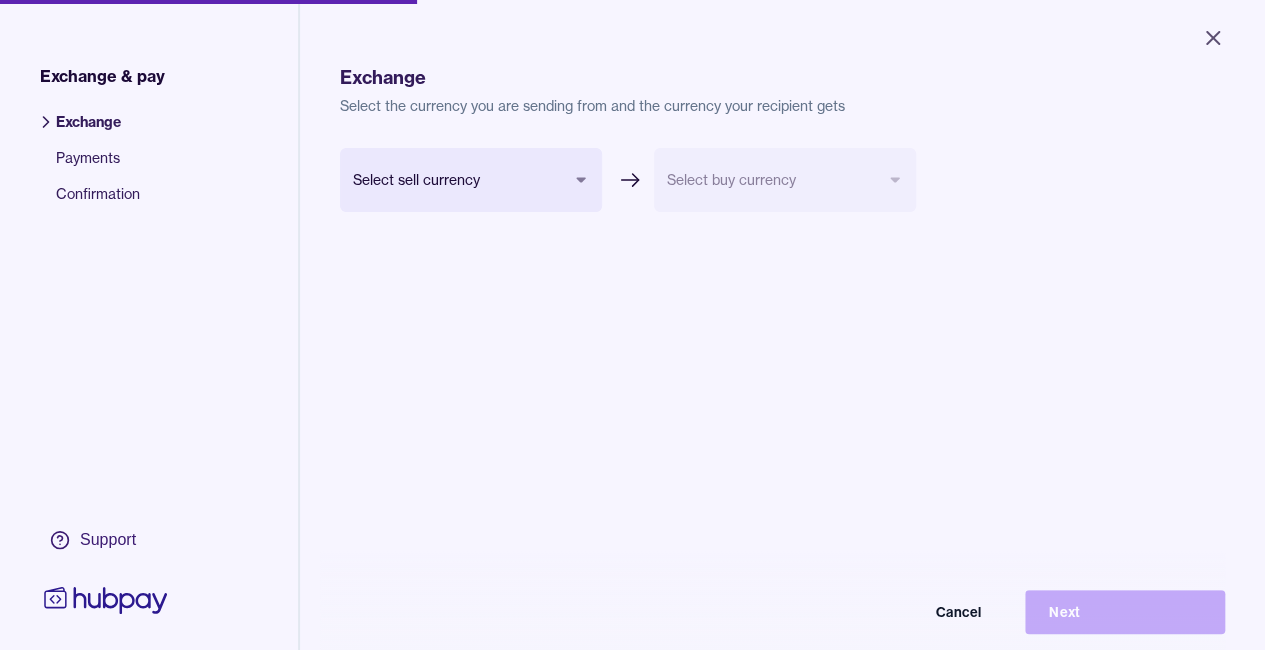 click on "Exchange Select the currency you are sending from and the currency your recipient gets Select sell currency *** *** *** *** Select buy currency Cancel Next" at bounding box center (782, 417) 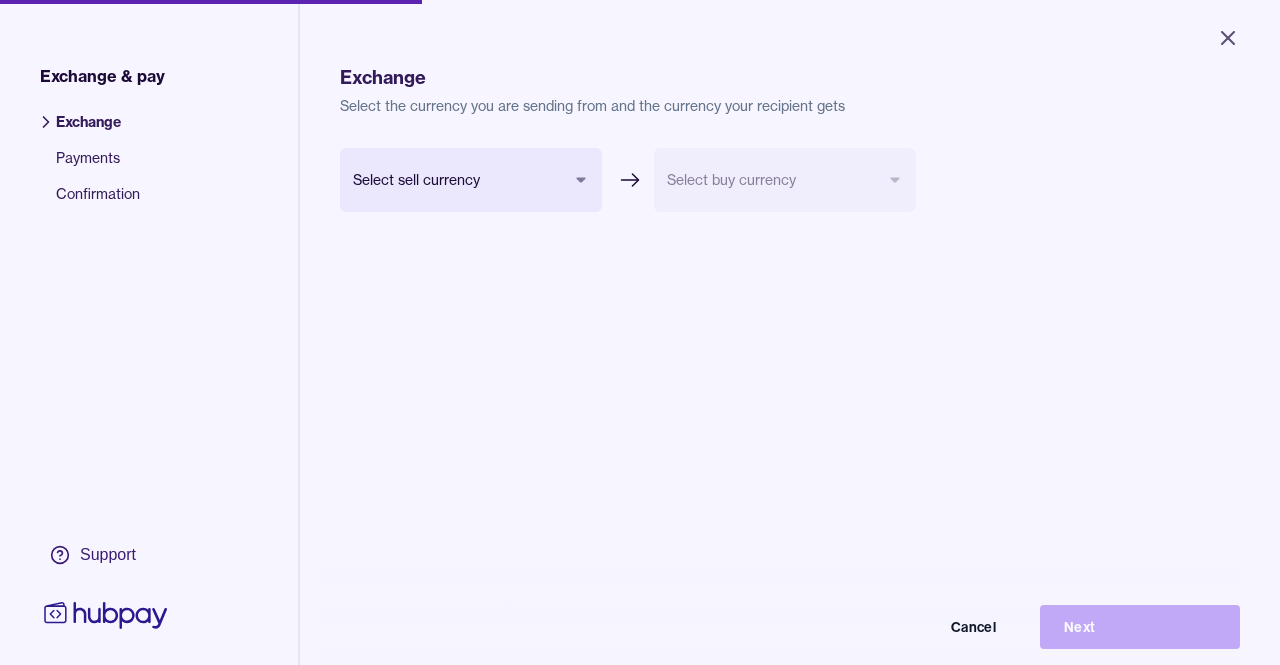 click on "Close Exchange & pay Exchange Payments Confirmation Support Exchange Select the currency you are sending from and the currency your recipient gets Select sell currency *** *** *** *** Select buy currency Cancel Next Exchange & pay | Hubpay" at bounding box center [640, 332] 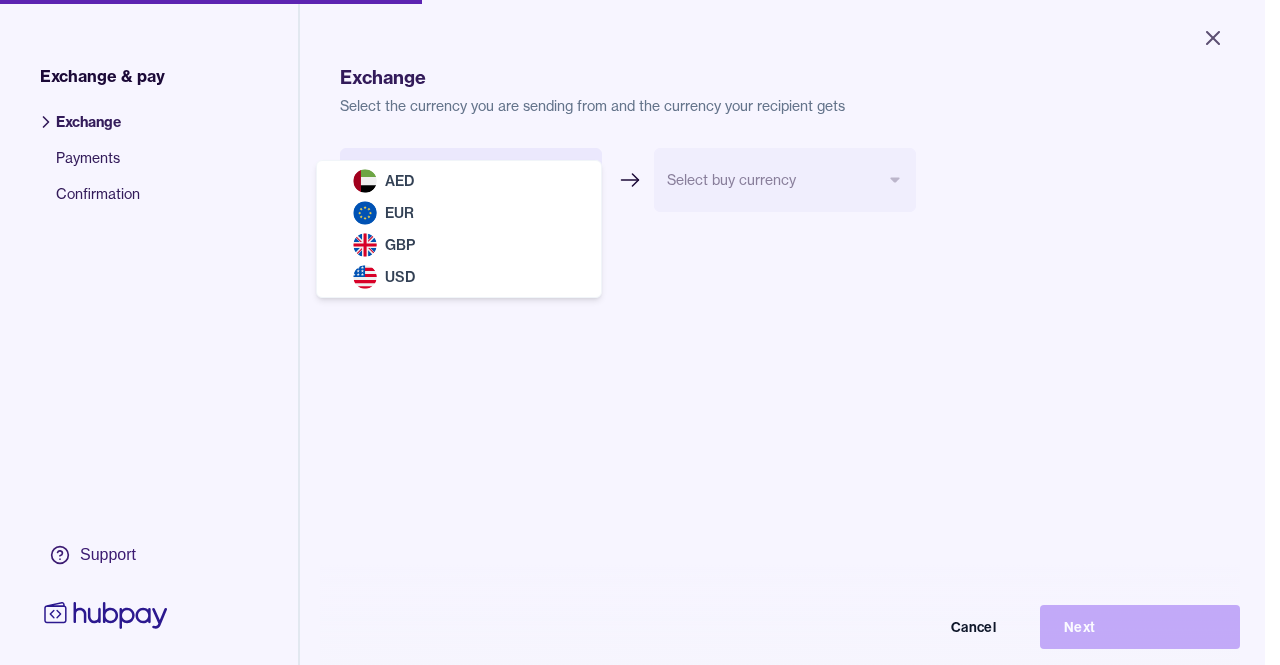 select on "***" 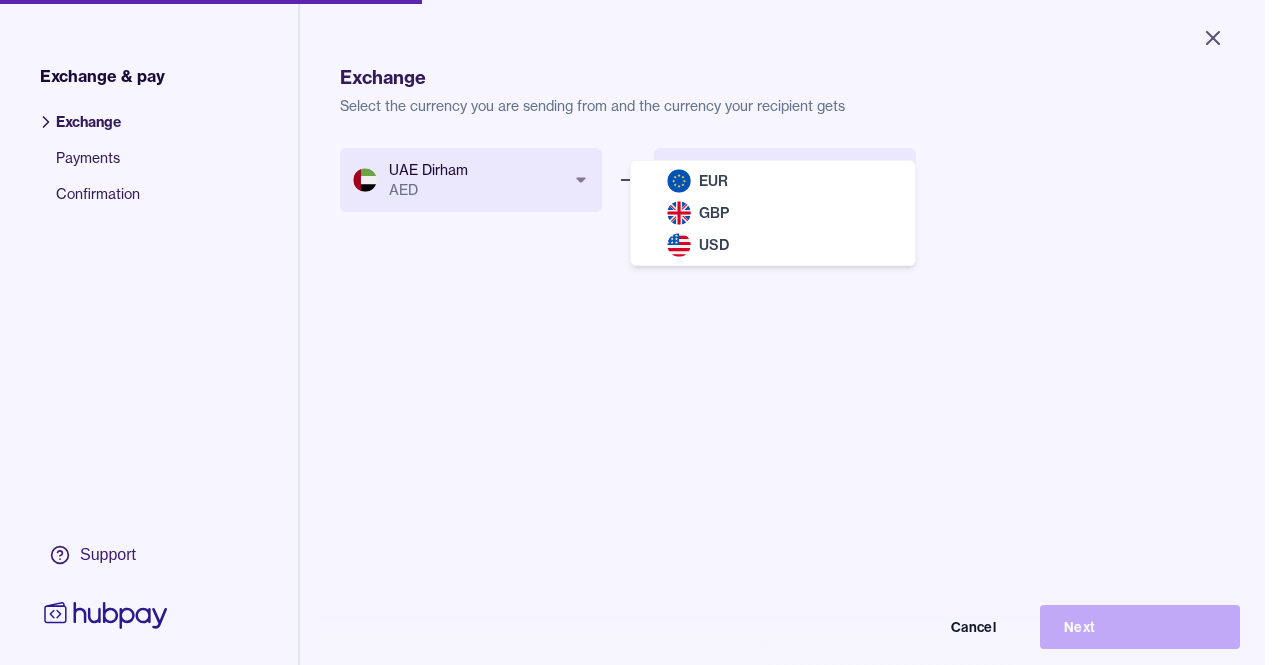 click on "Close Exchange & pay Exchange Payments Confirmation Support Exchange Select the currency you are sending from and the currency your recipient gets UAE Dirham AED *** *** *** *** Select buy currency *** *** *** Cancel Next Exchange & pay | Hubpay EUR GBP USD" at bounding box center [632, 332] 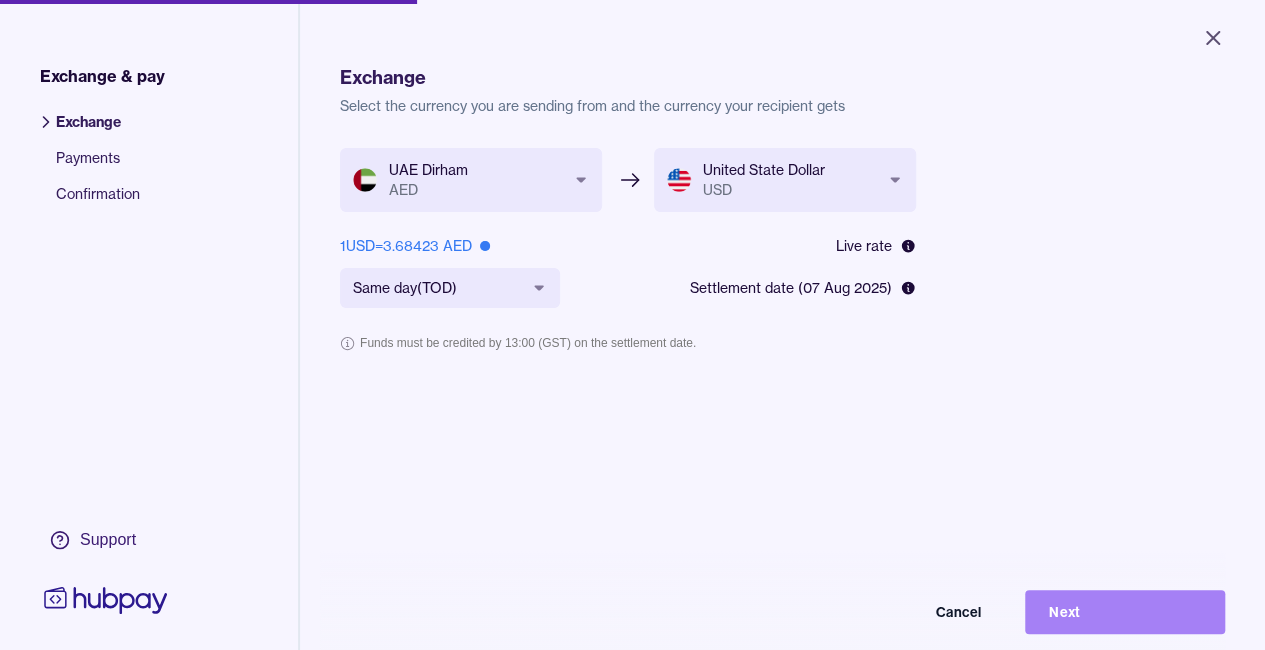 click on "Next" at bounding box center [1125, 612] 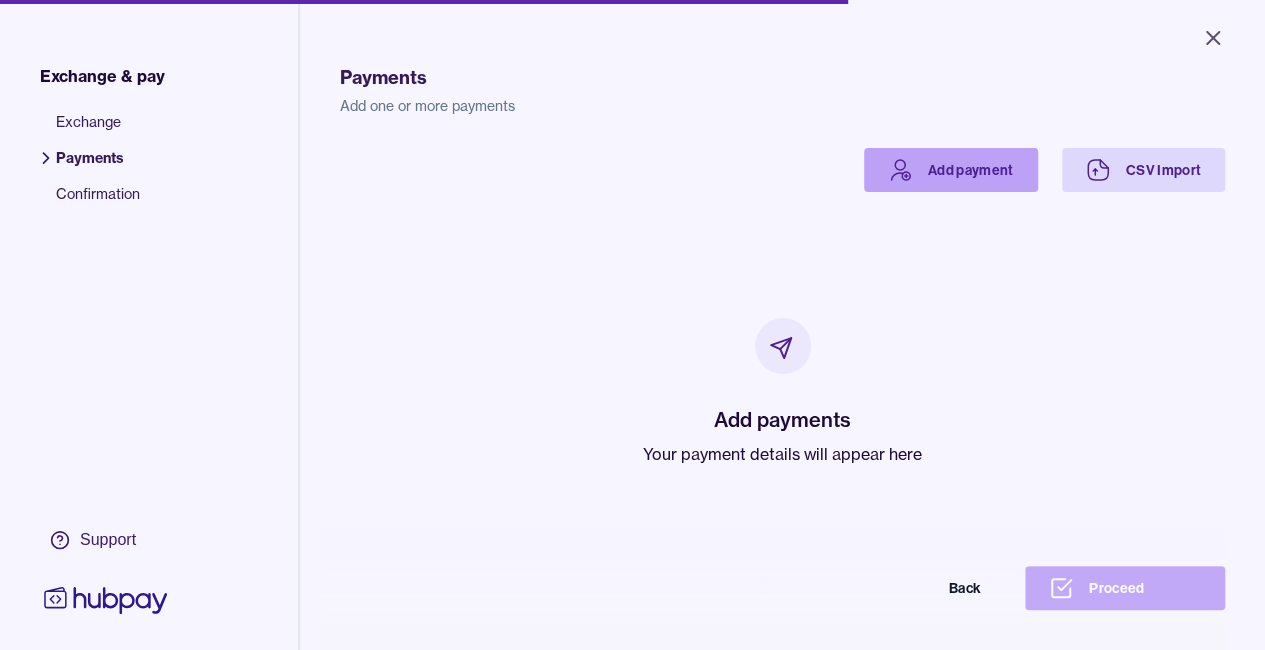 click on "Add payment" at bounding box center [951, 170] 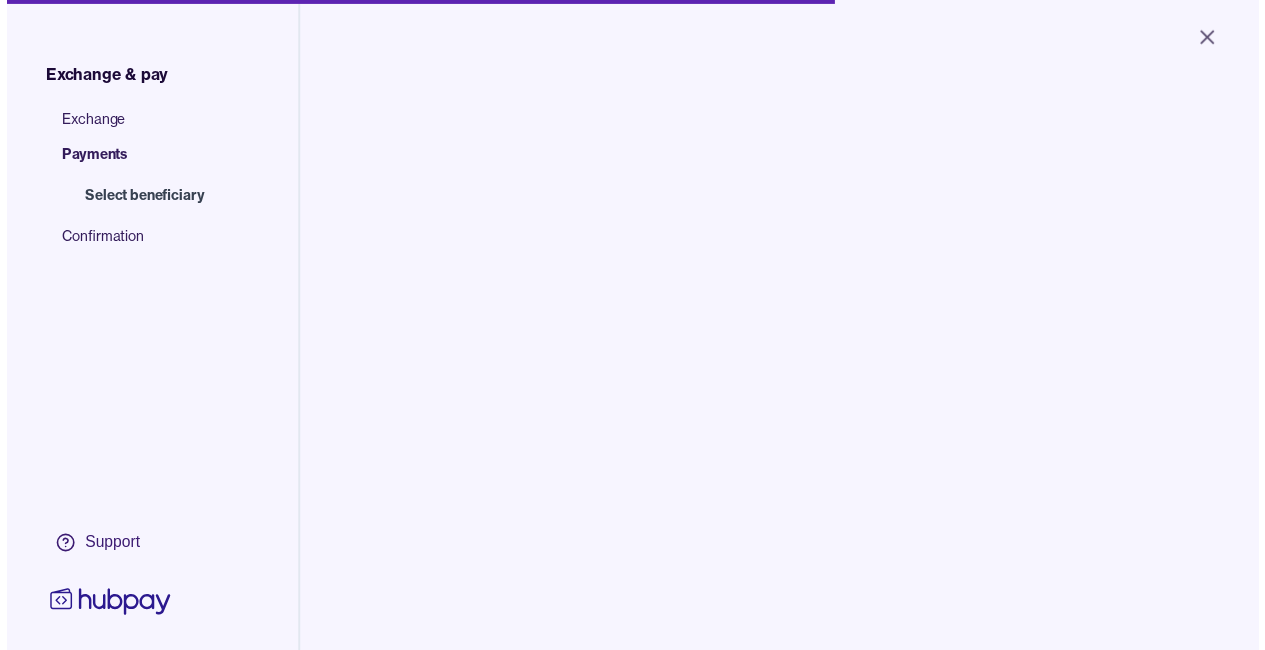 scroll, scrollTop: 0, scrollLeft: 0, axis: both 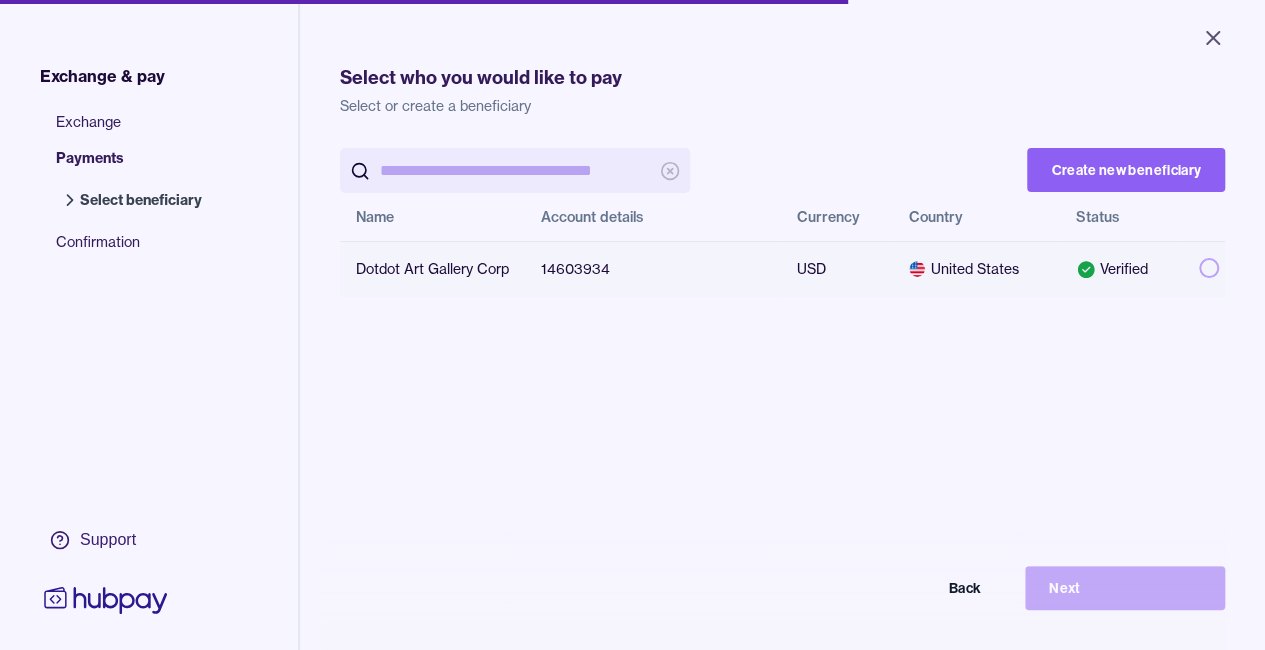 click on "Dotdot Art Gallery Corp" at bounding box center (432, 269) 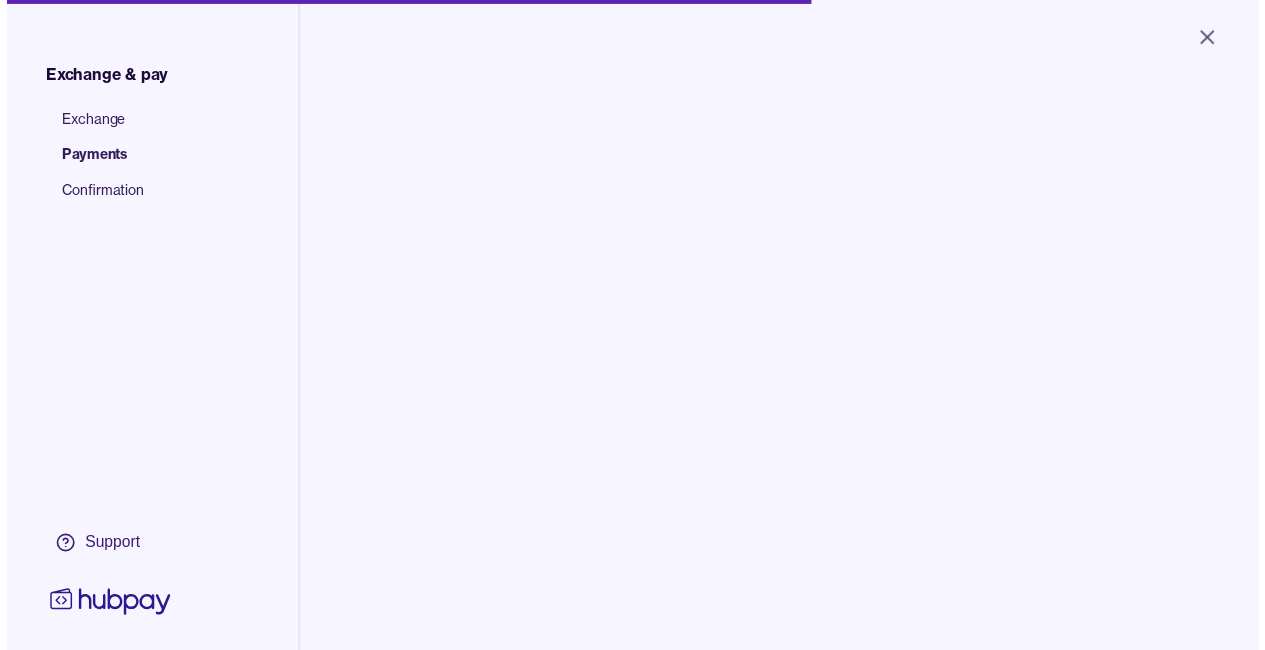 scroll, scrollTop: 0, scrollLeft: 0, axis: both 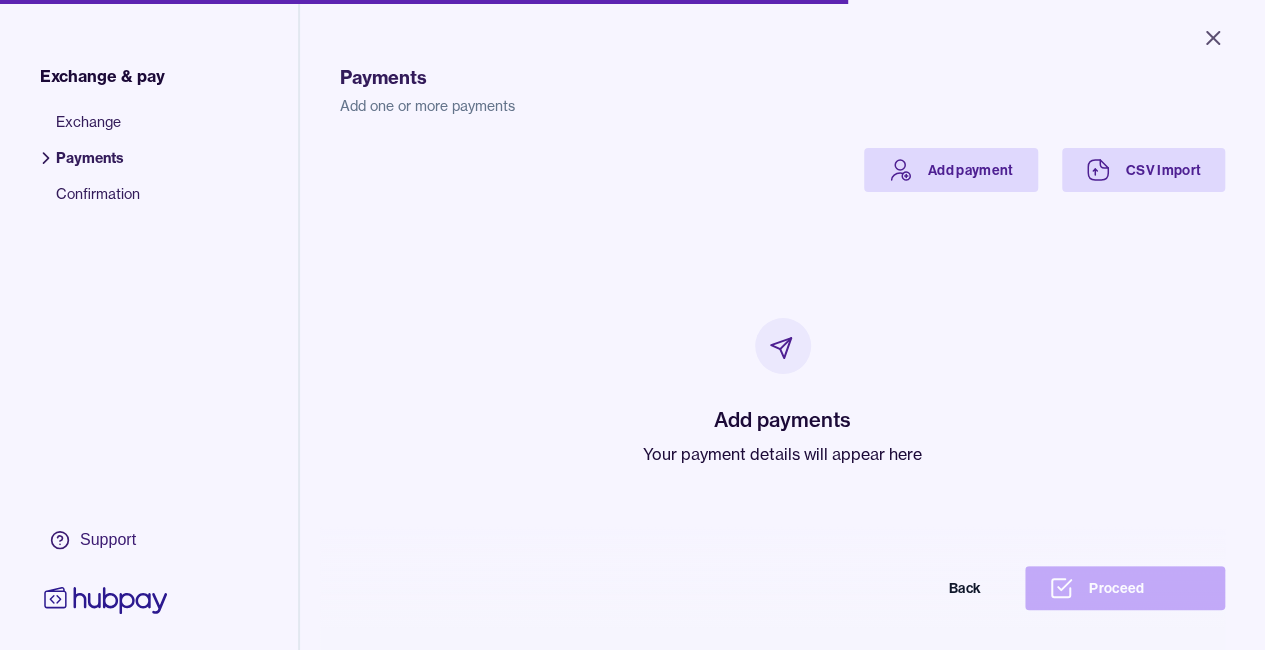 click on "Add payments Your payment details will appear here" at bounding box center [782, 392] 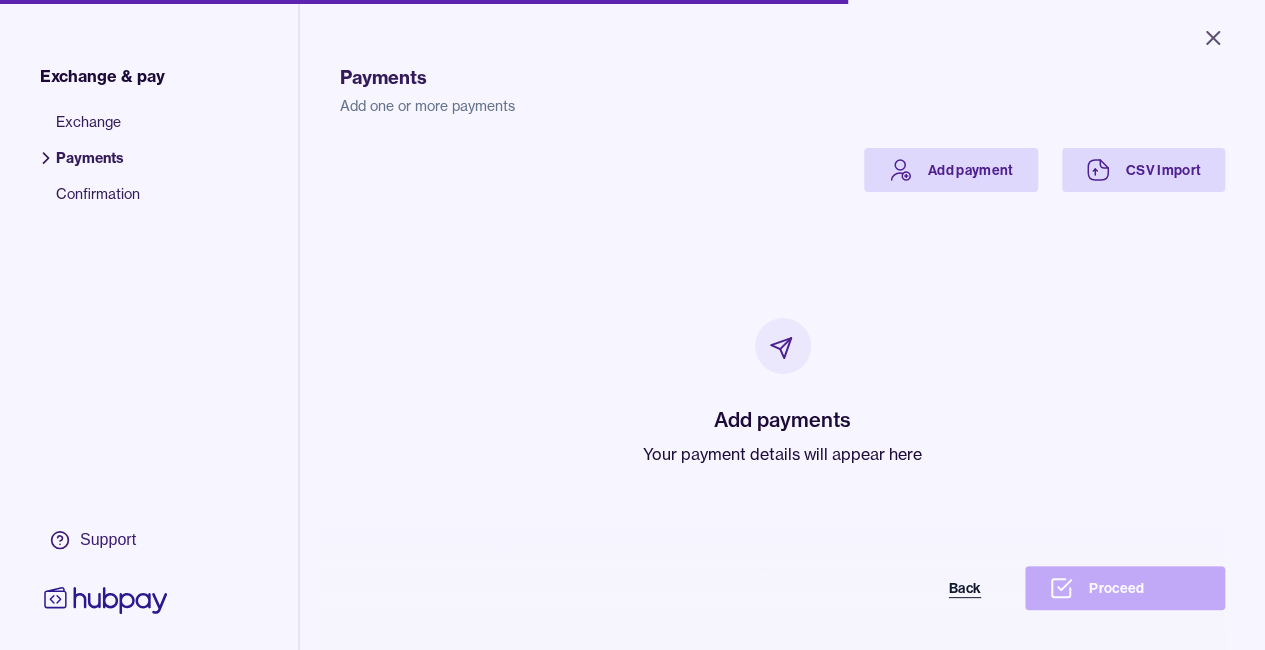 click on "Back" at bounding box center [905, 588] 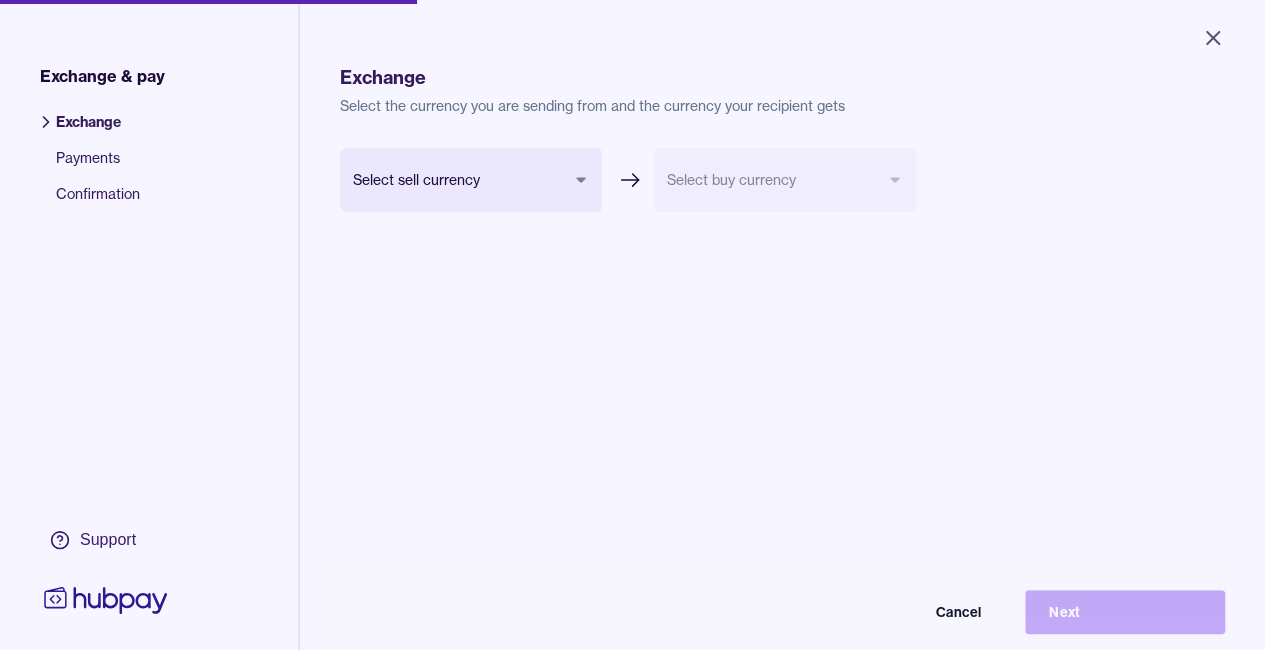 click on "Close Exchange & pay Exchange Payments Confirmation Support Exchange Select the currency you are sending from and the currency your recipient gets Select sell currency *** *** *** *** Select buy currency Cancel Next Exchange & pay | Hubpay" at bounding box center (632, 325) 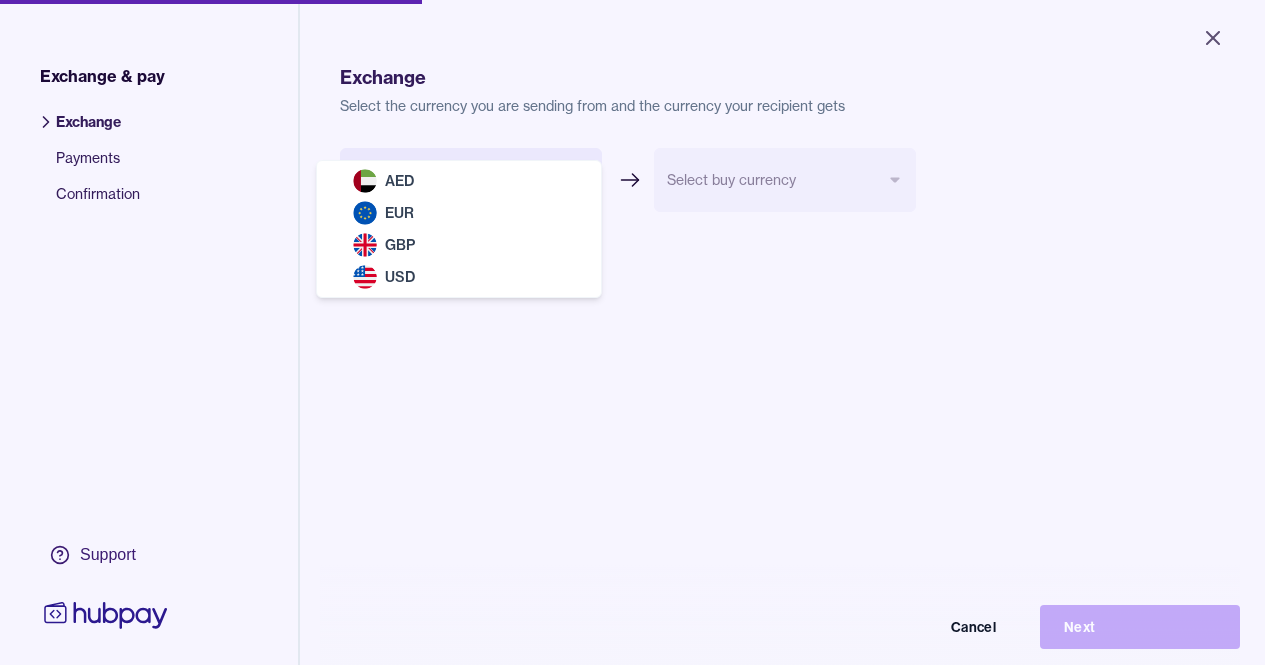 select on "***" 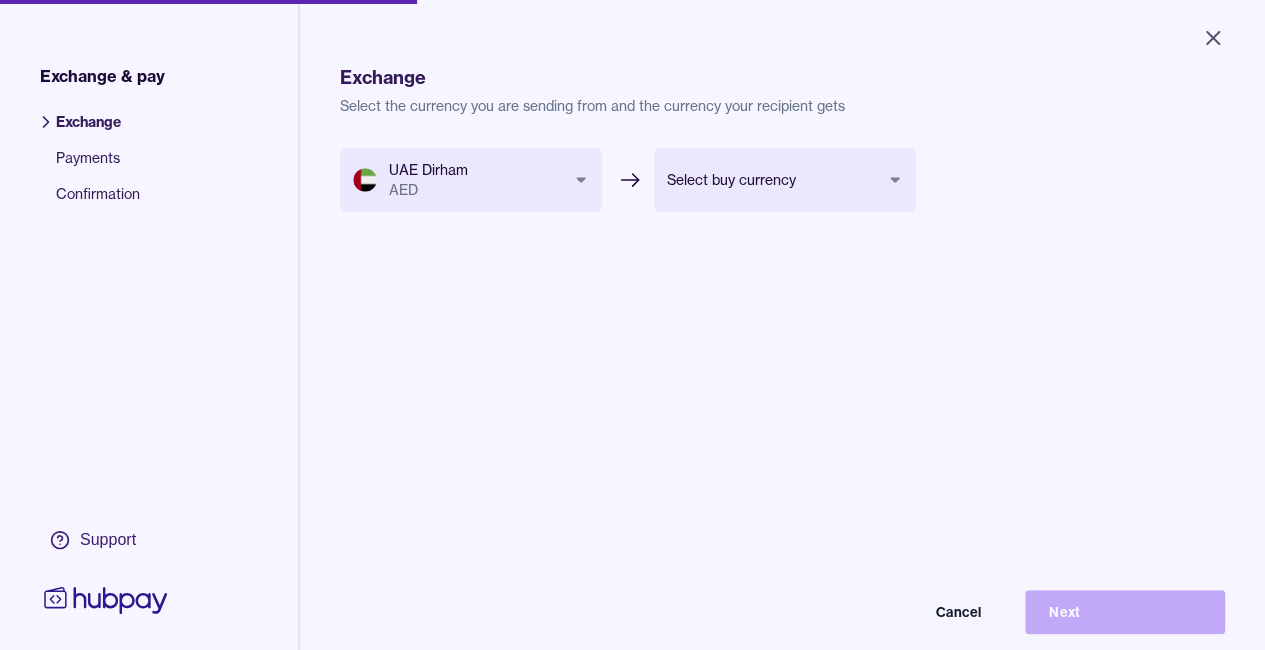 click on "Close Exchange & pay Exchange Payments Confirmation Support Exchange Select the currency you are sending from and the currency your recipient gets UAE Dirham AED *** *** *** *** Select buy currency *** *** *** Cancel Next Exchange & pay | Hubpay" at bounding box center (632, 325) 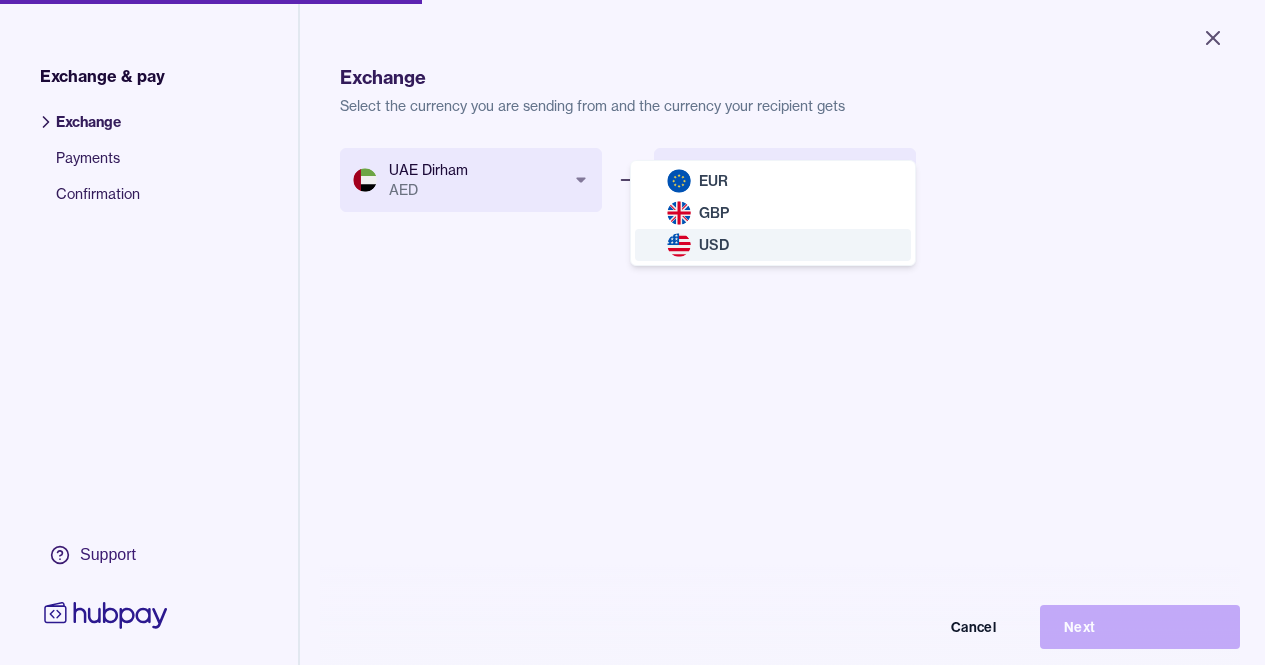 select on "***" 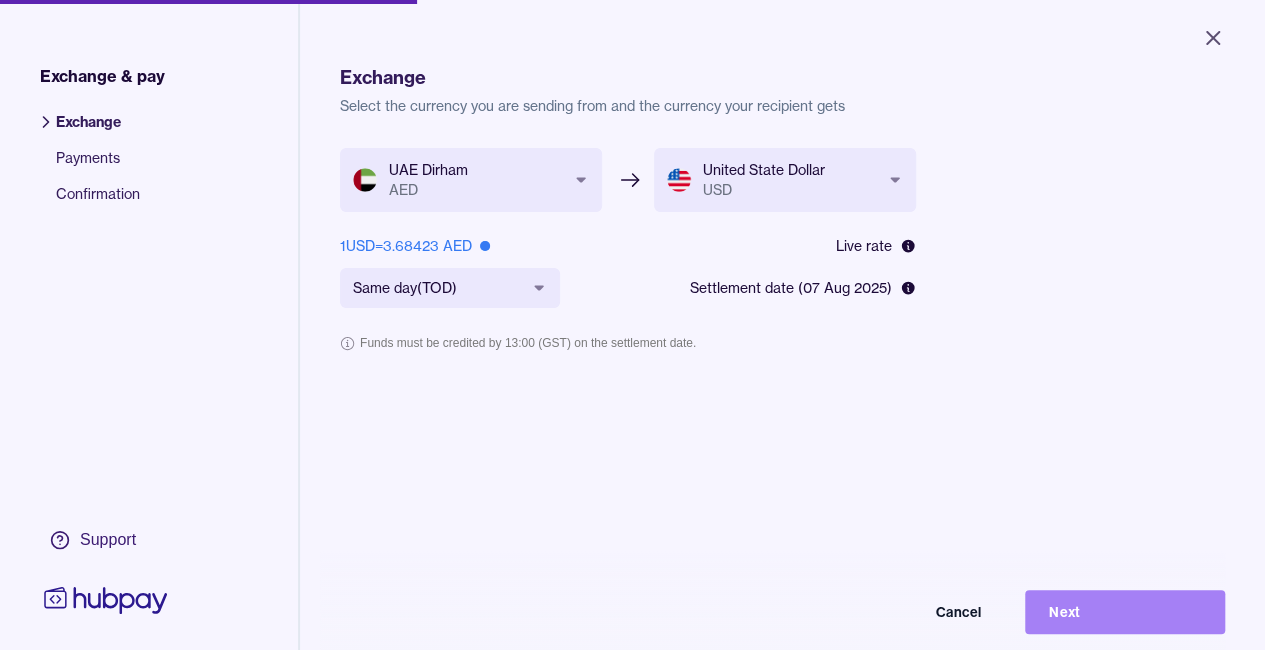 click on "Next" at bounding box center [1125, 612] 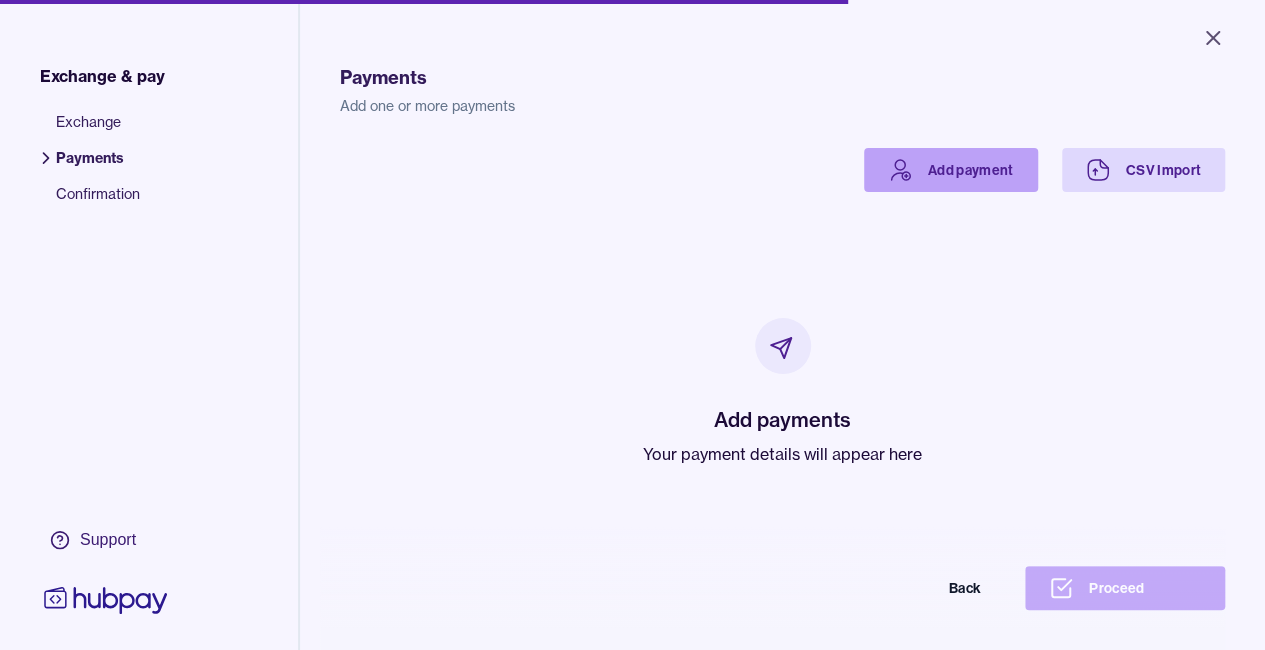 click on "Add payment" at bounding box center [951, 170] 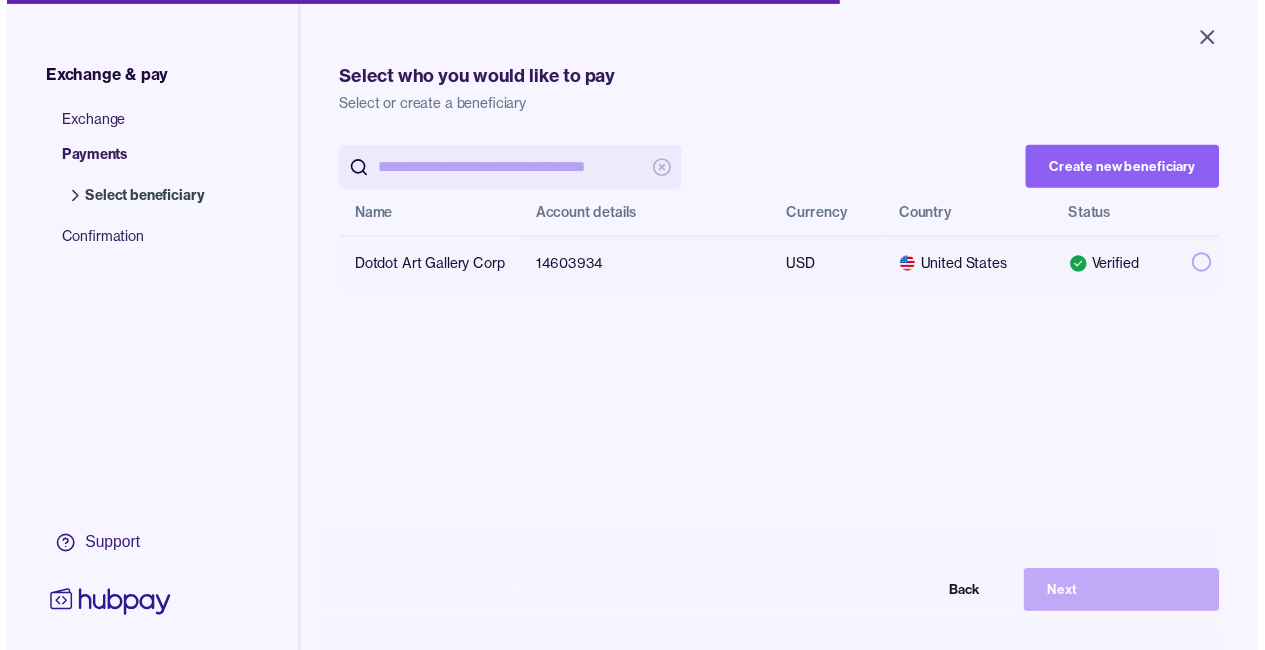 scroll, scrollTop: 0, scrollLeft: 0, axis: both 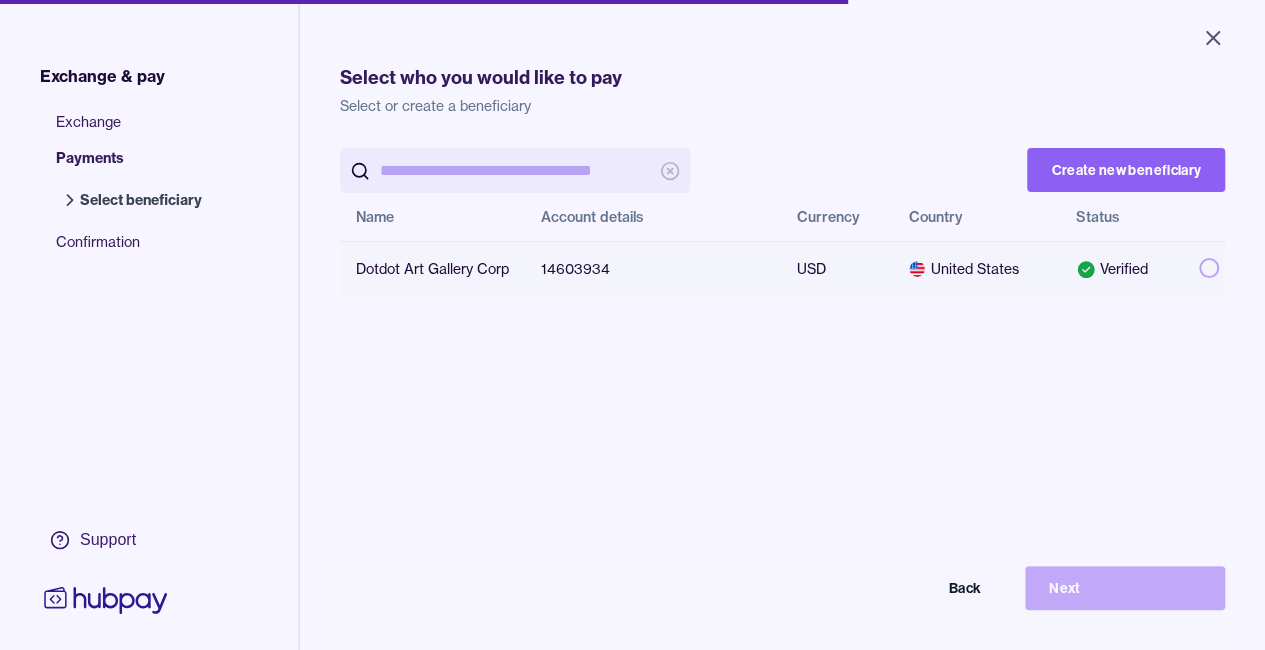 click at bounding box center (1209, 268) 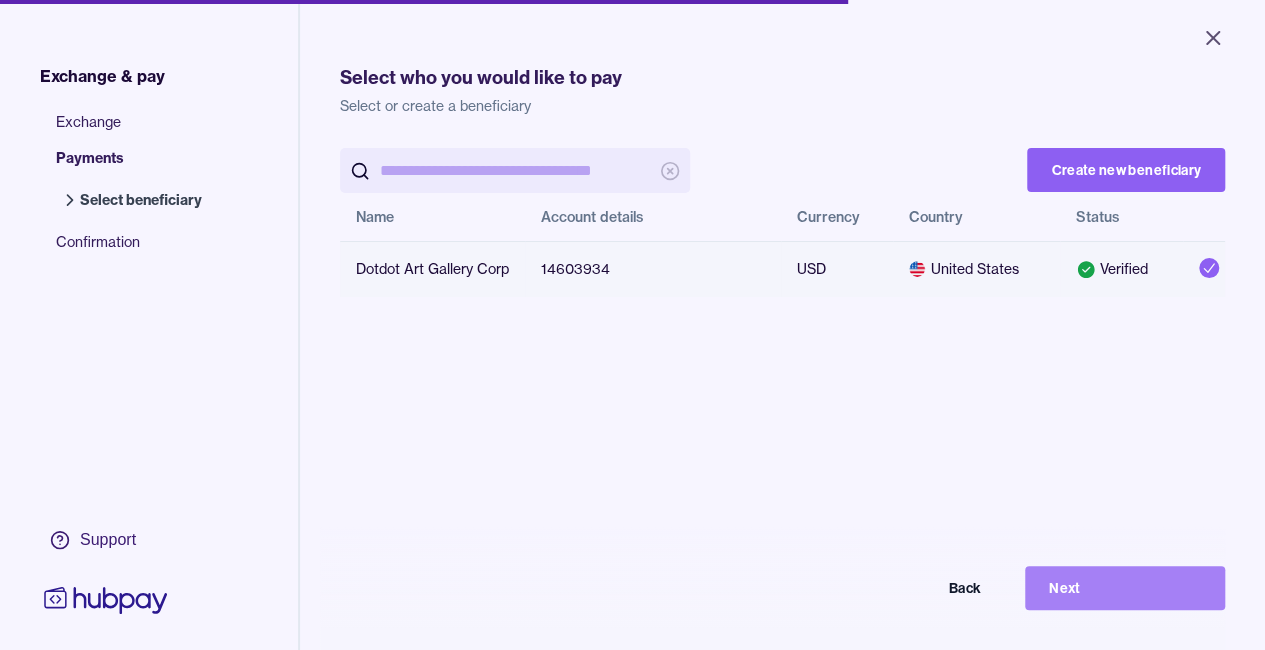 click on "Next" at bounding box center [1125, 588] 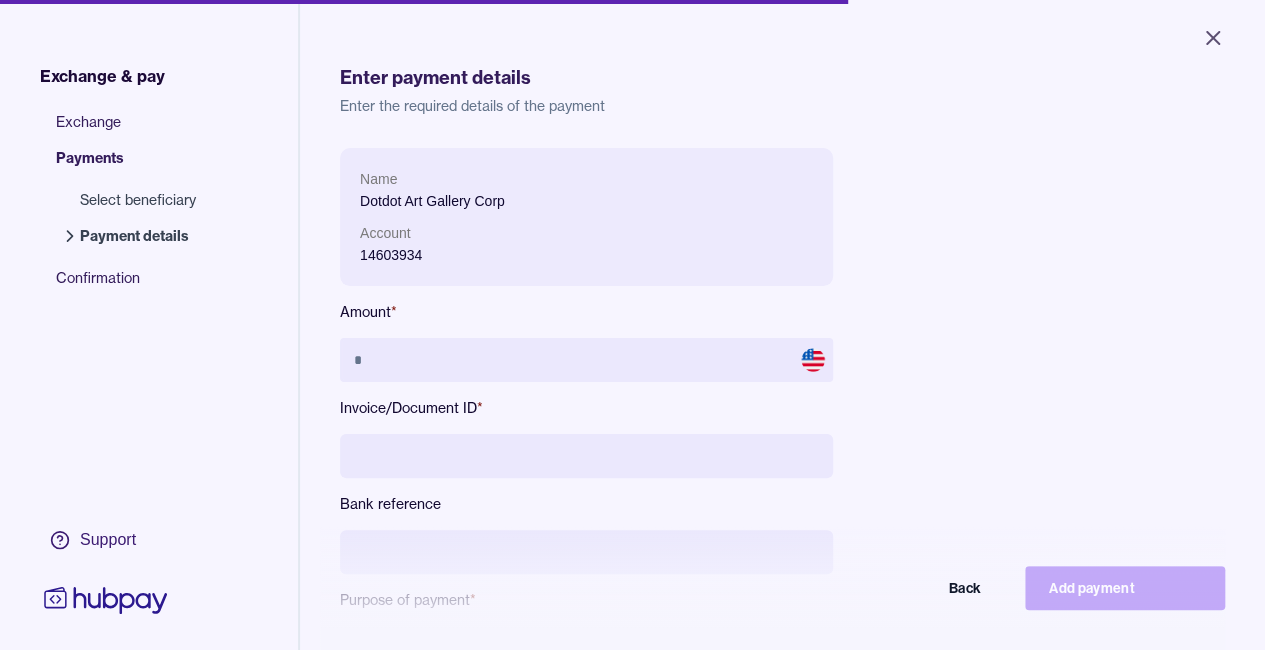 scroll, scrollTop: 77, scrollLeft: 0, axis: vertical 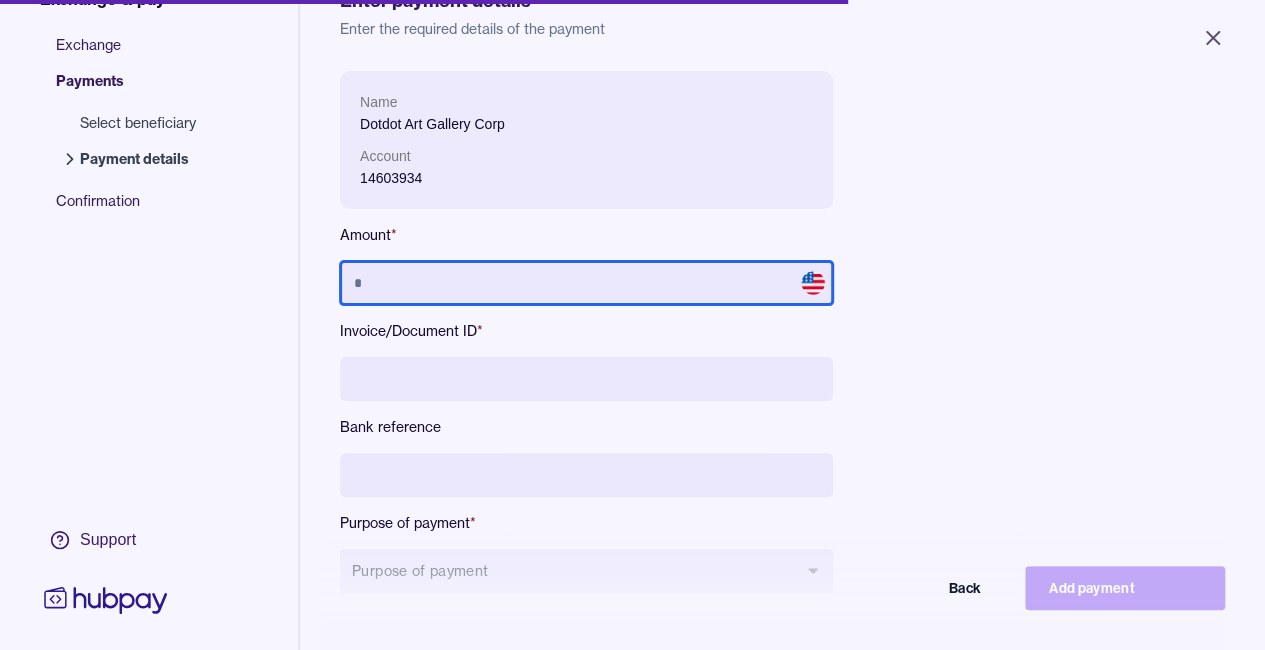 click at bounding box center (586, 283) 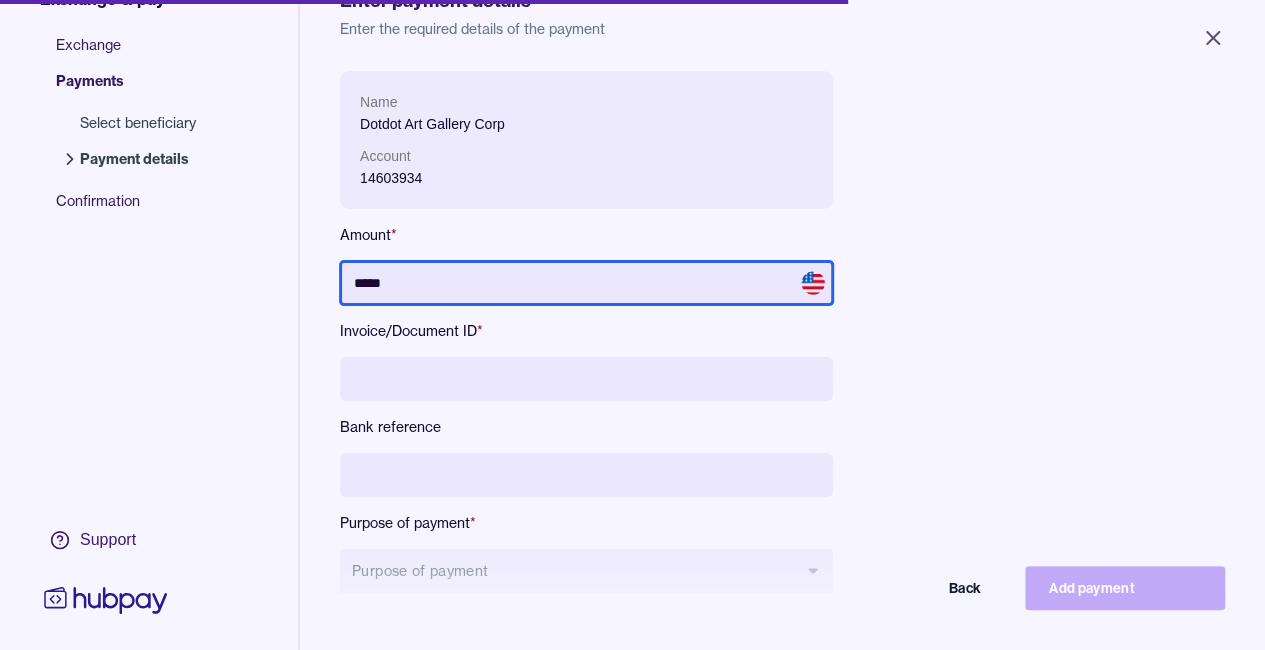 type on "*****" 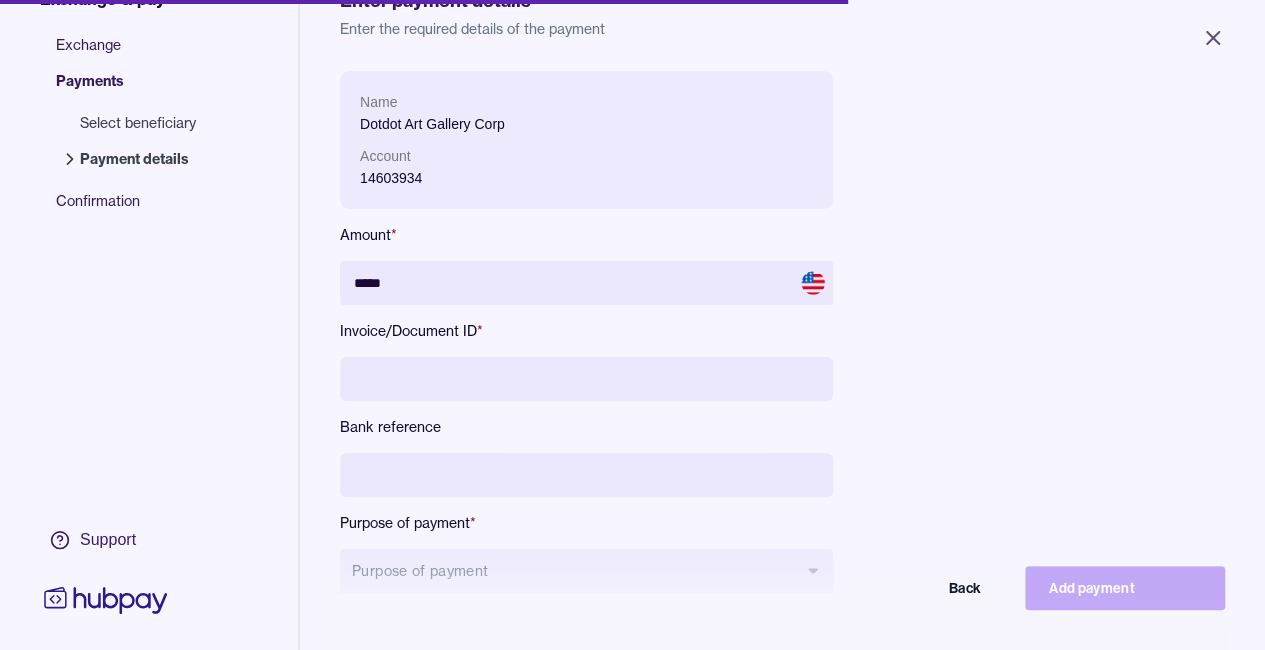 click on "Name Dotdot Art Gallery Corp Account 14603934 Amount  * ***** Invoice/Document ID  * Bank reference Purpose of payment  * Purpose of payment Back Add payment" at bounding box center [782, 348] 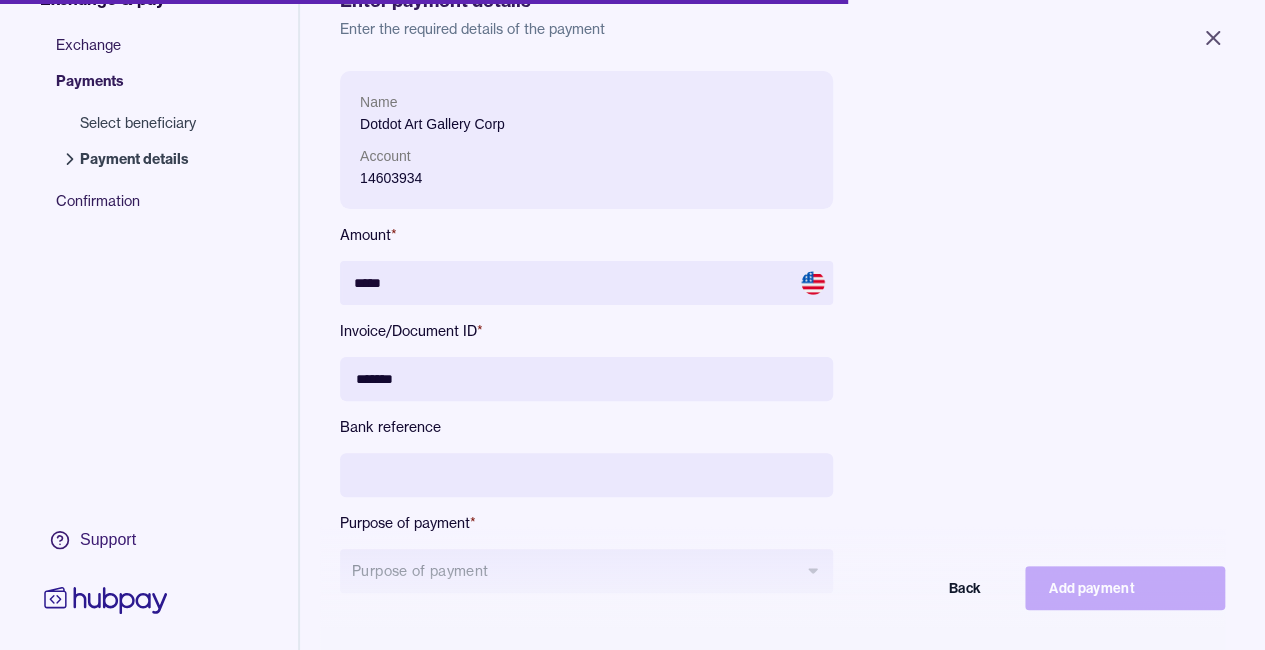 type on "*******" 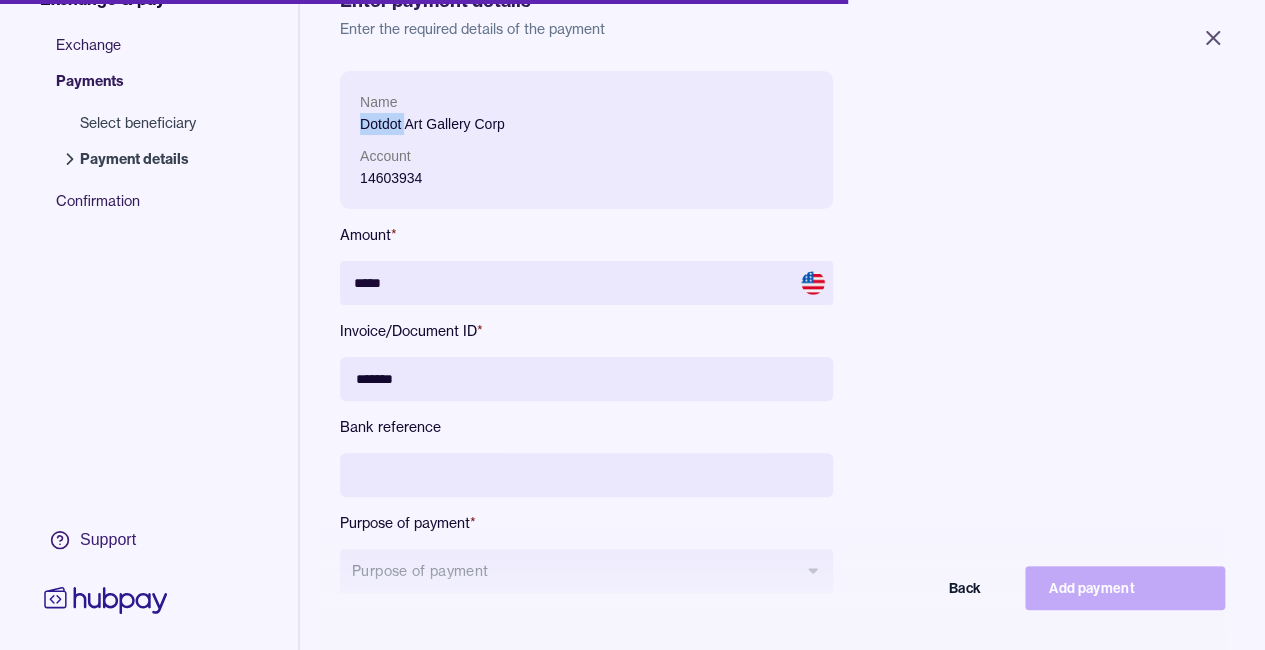 click on "Dotdot Art Gallery Corp" at bounding box center [586, 124] 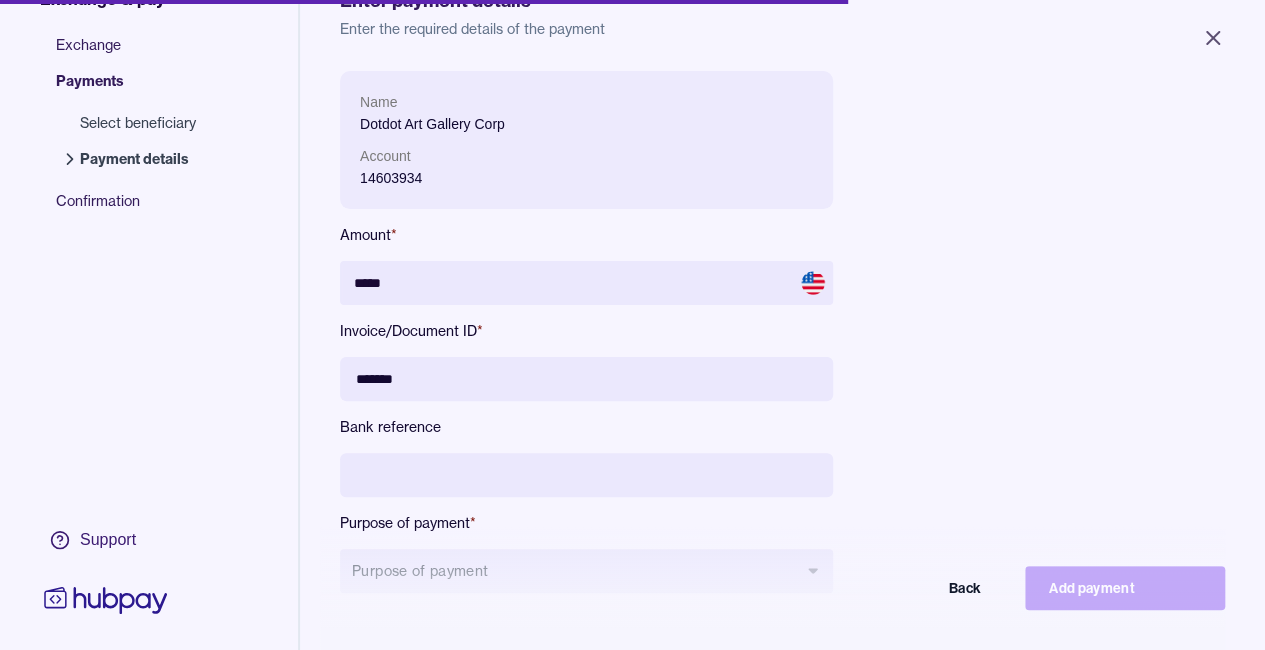 click at bounding box center [586, 475] 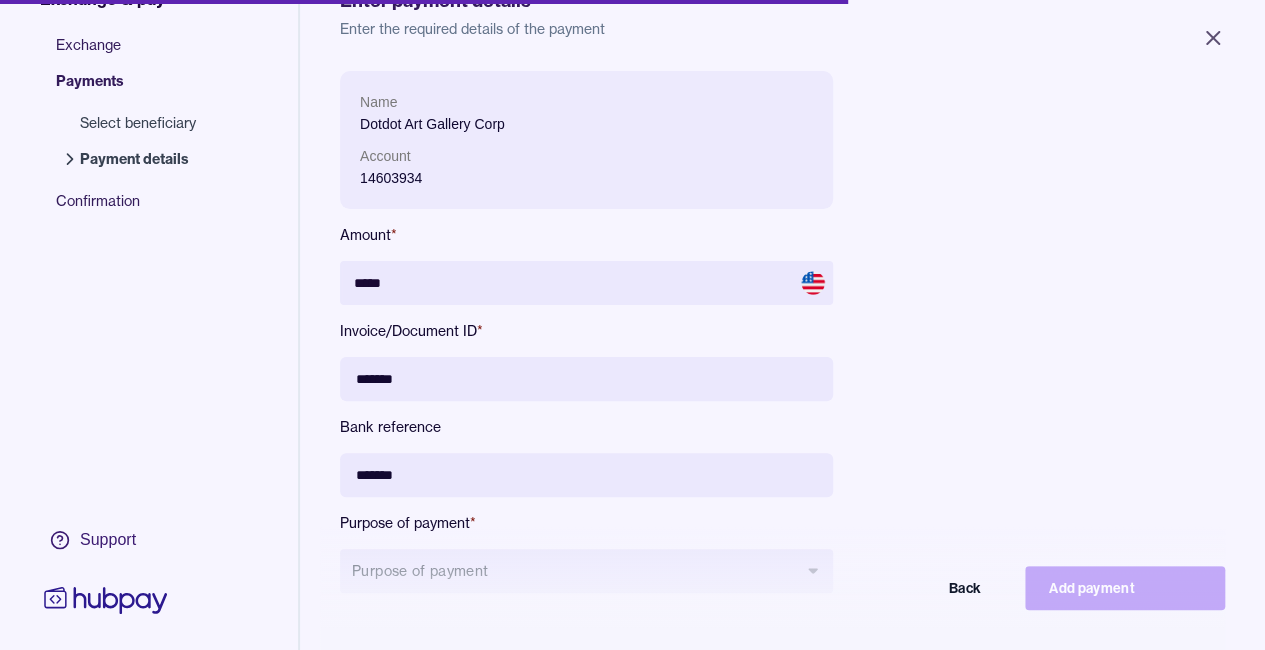 paste on "*******" 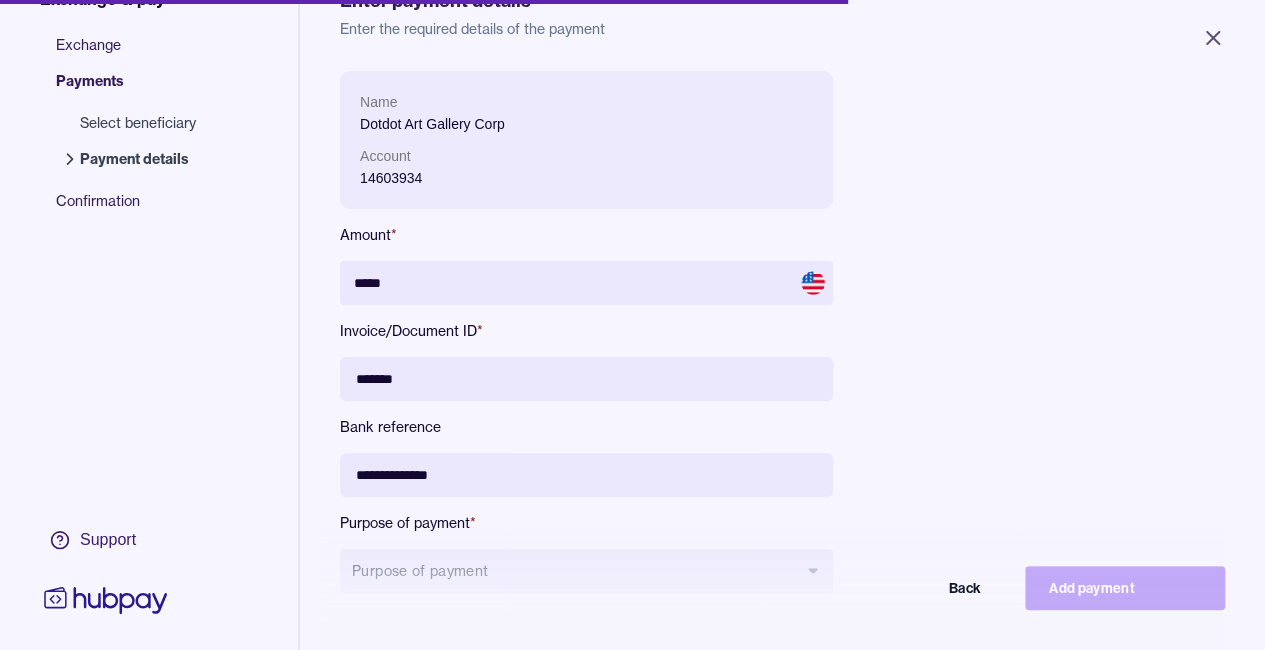 type on "**********" 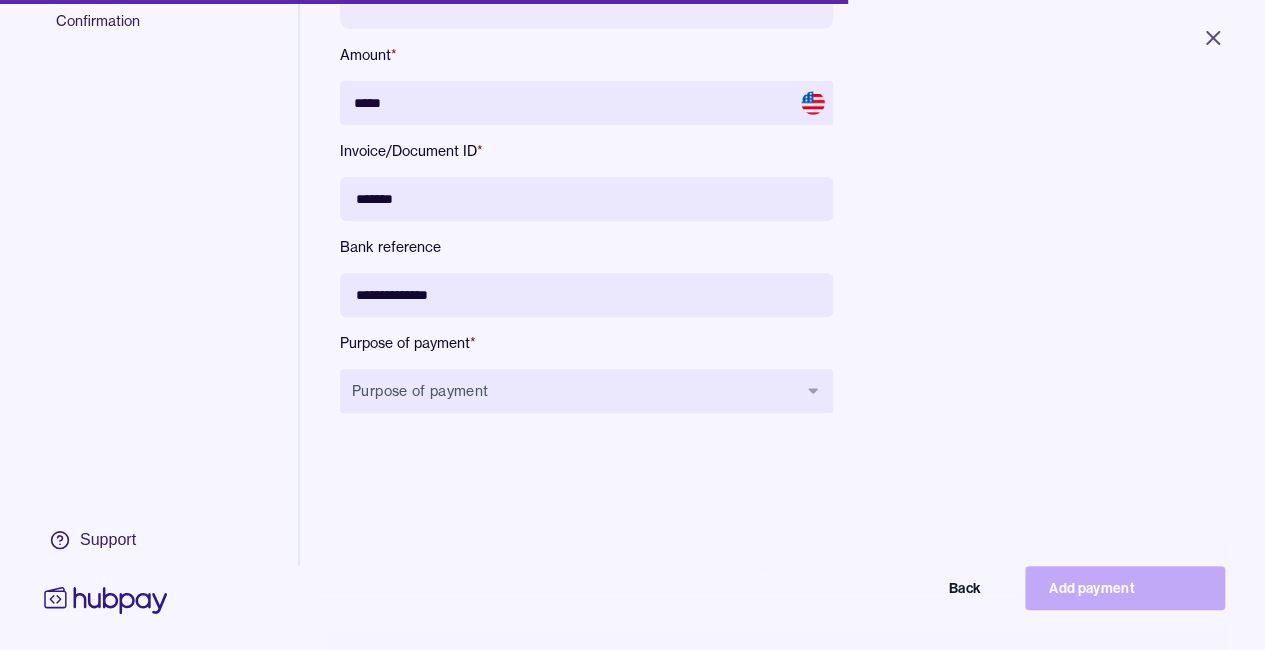 scroll, scrollTop: 259, scrollLeft: 0, axis: vertical 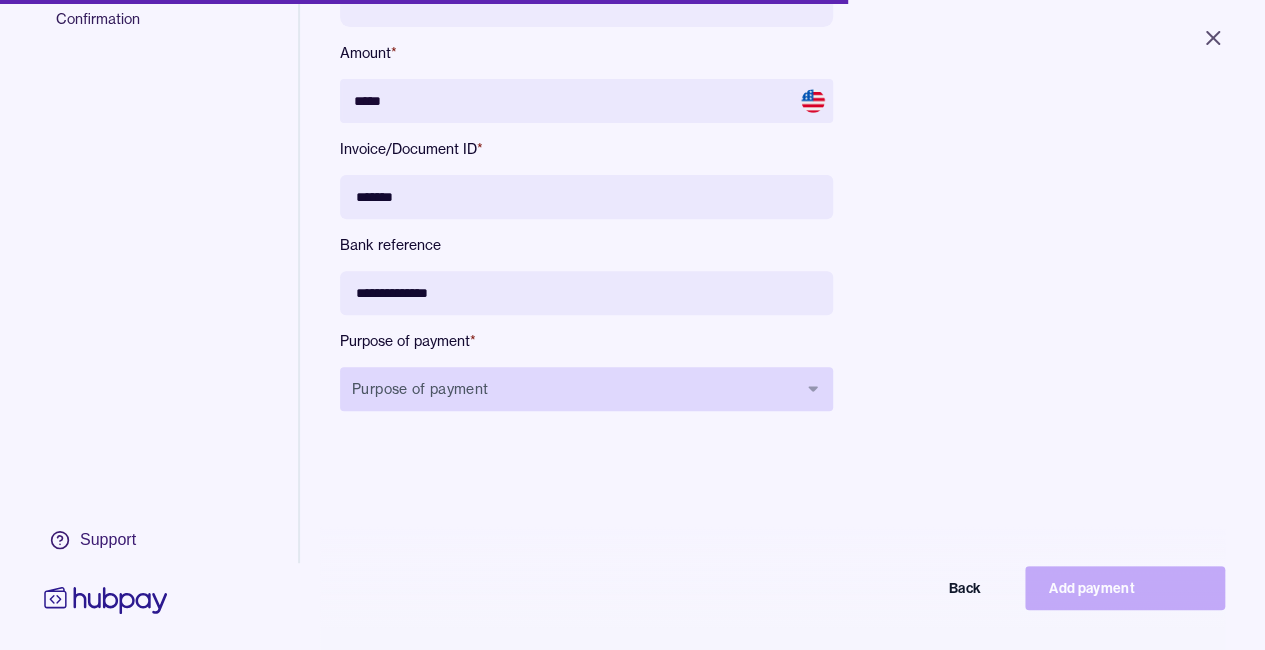click on "Purpose of payment" at bounding box center [586, 389] 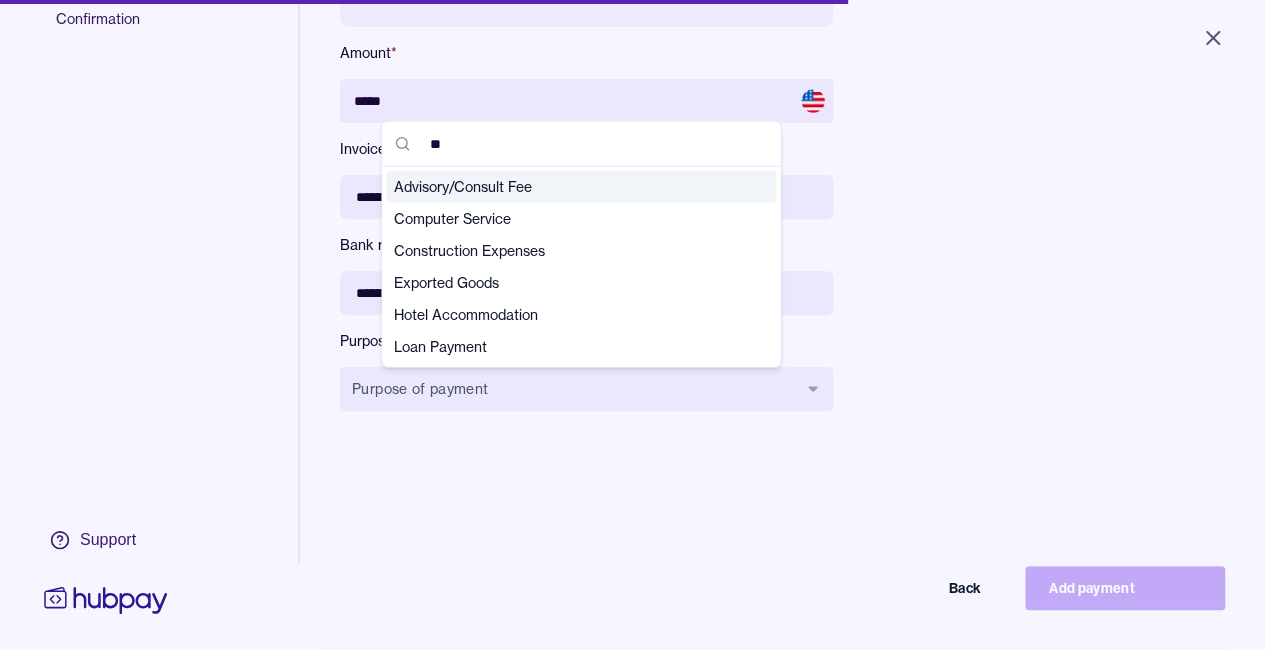 type on "***" 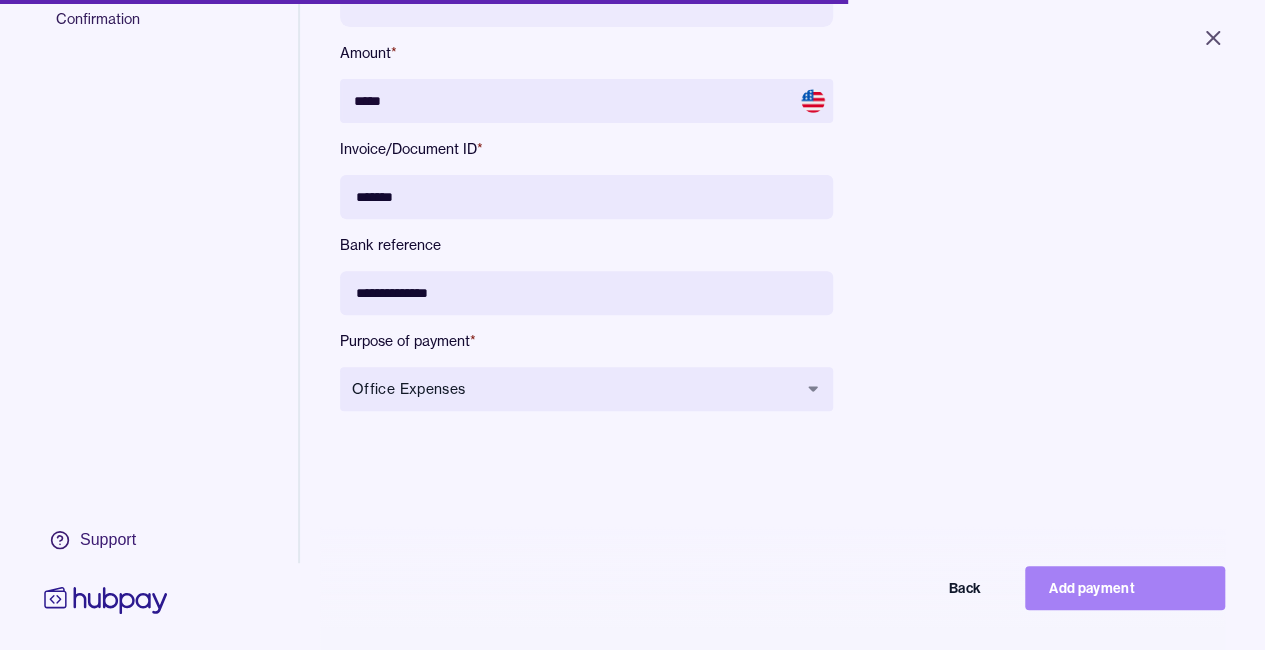 click on "Add payment" at bounding box center [1125, 588] 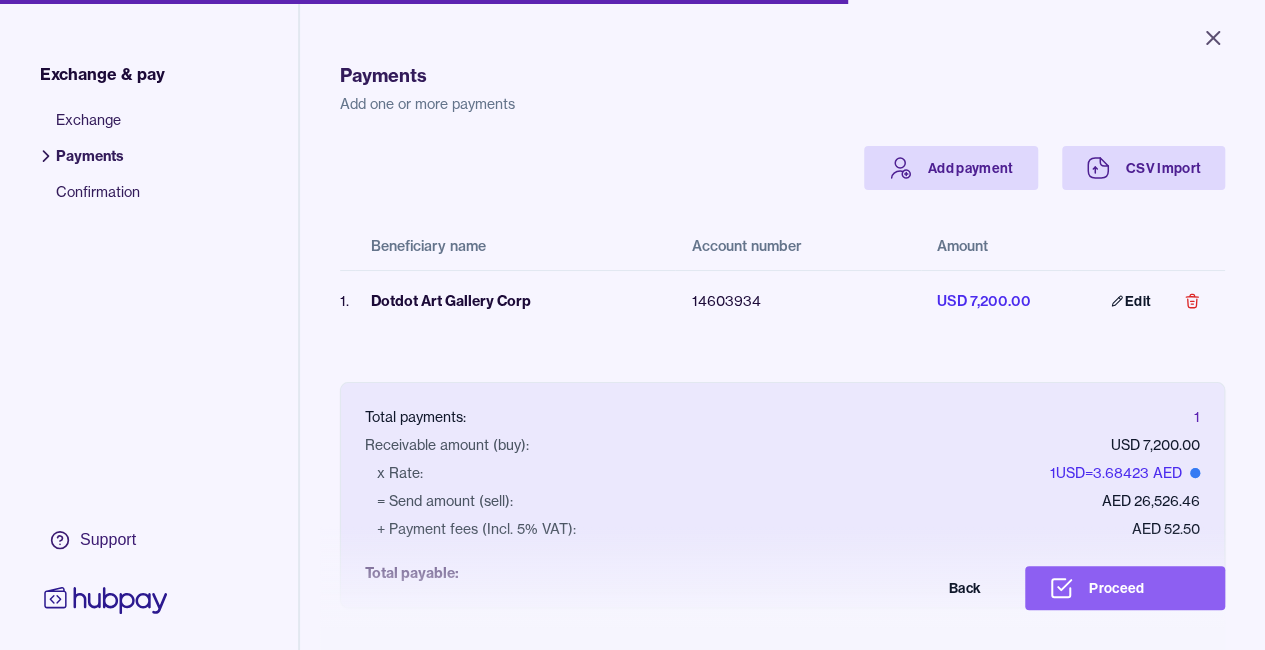 scroll, scrollTop: 0, scrollLeft: 0, axis: both 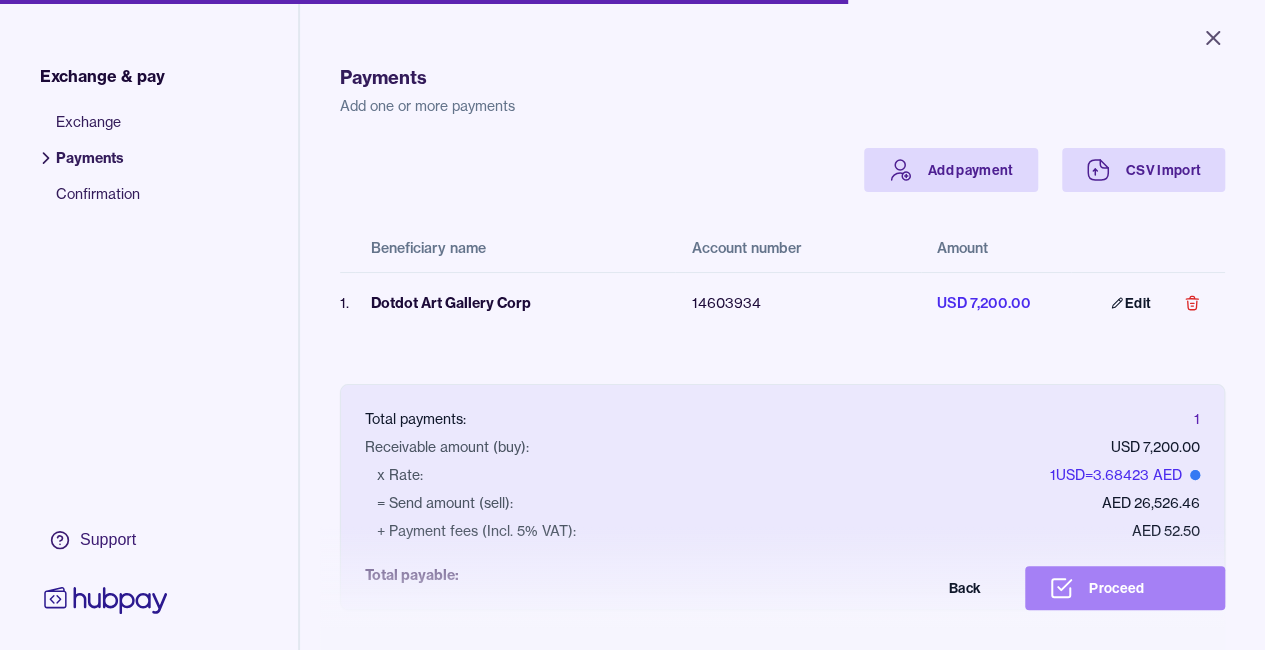 click on "Proceed" at bounding box center (1125, 588) 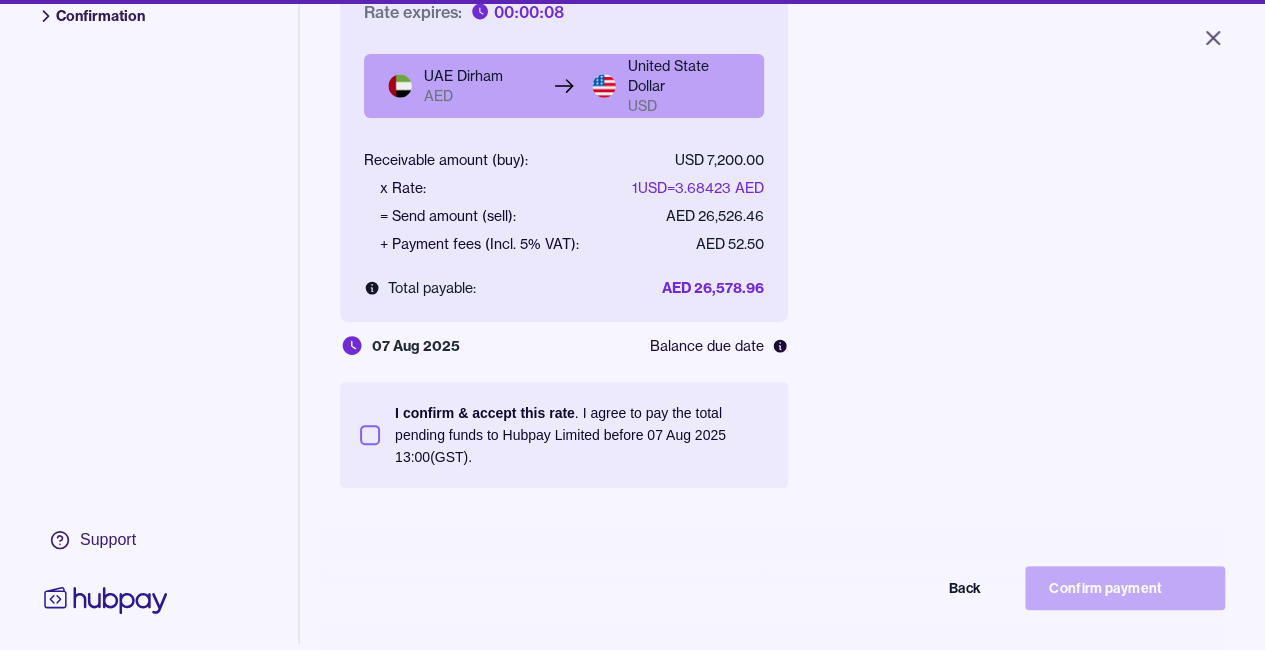 scroll, scrollTop: 268, scrollLeft: 0, axis: vertical 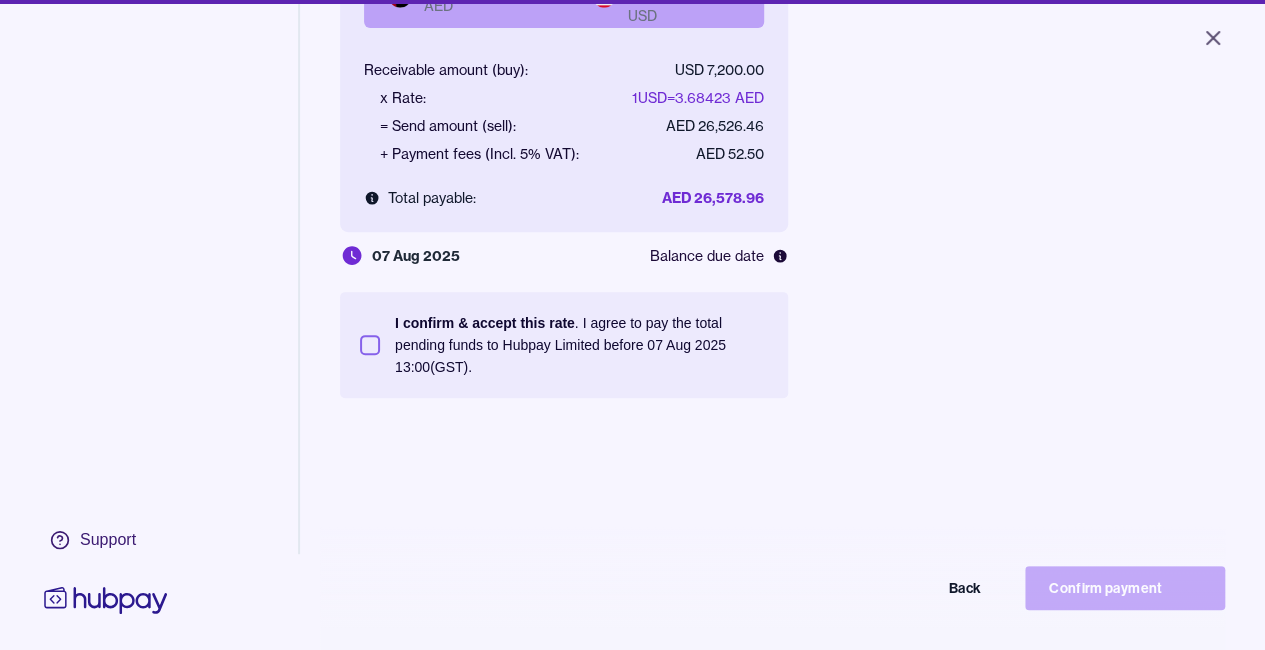 click on "I confirm & accept this rate . I agree to pay the total pending funds to Hubpay Limited before   07 Aug 2025   13:00  (GST)." at bounding box center [581, 345] 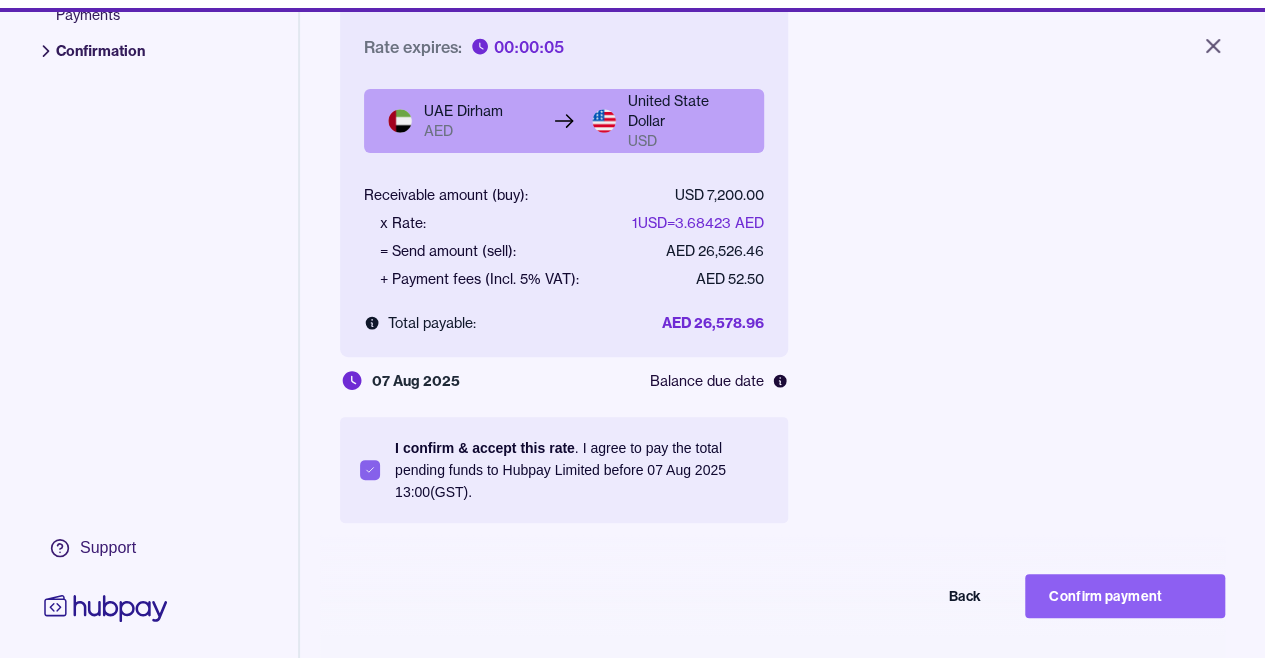 scroll, scrollTop: 268, scrollLeft: 0, axis: vertical 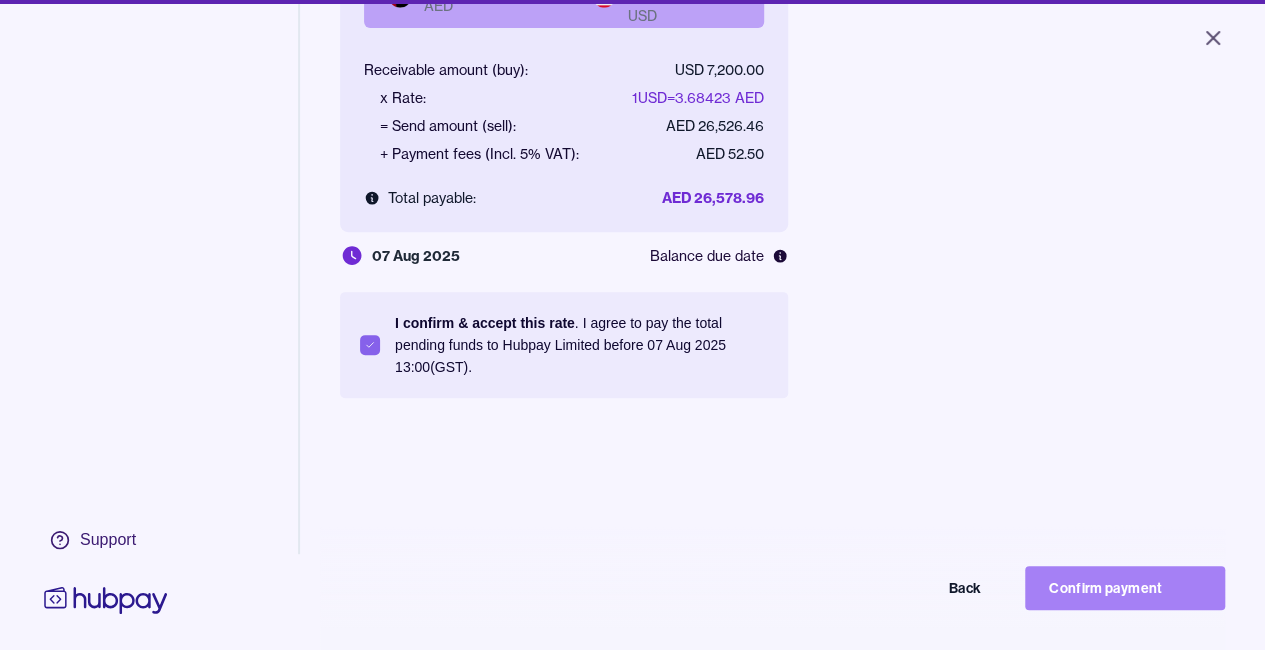 click on "Confirm payment" at bounding box center (1125, 588) 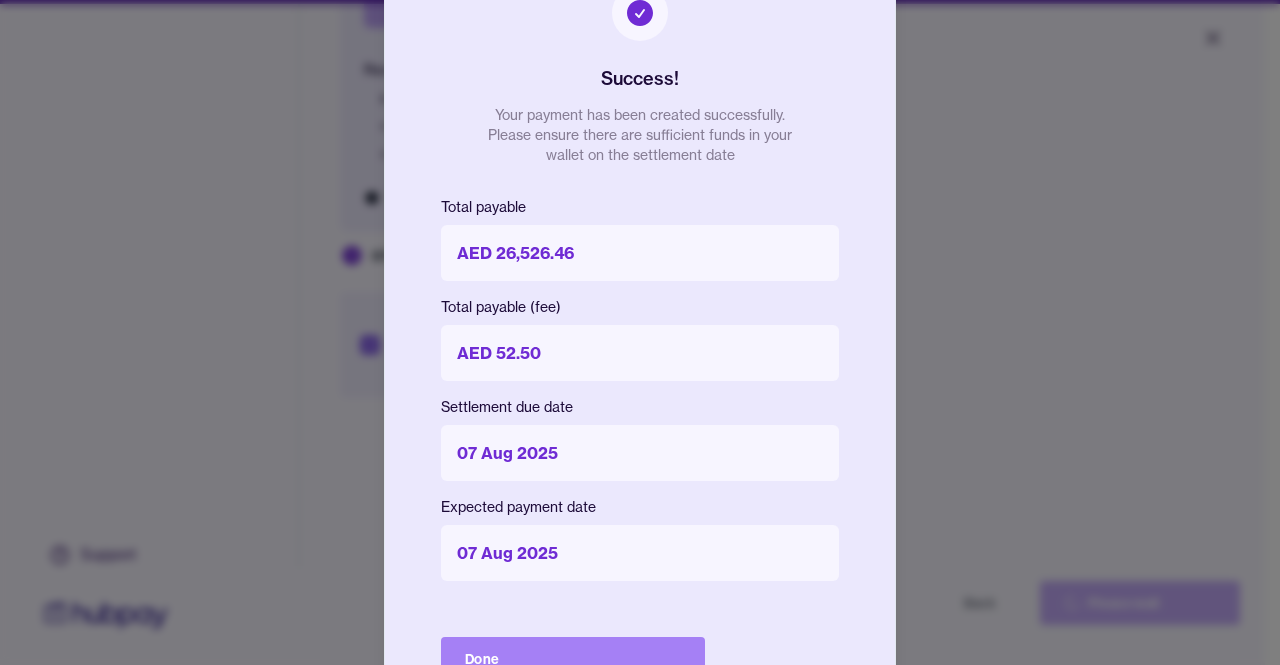 click on "Done" at bounding box center (573, 659) 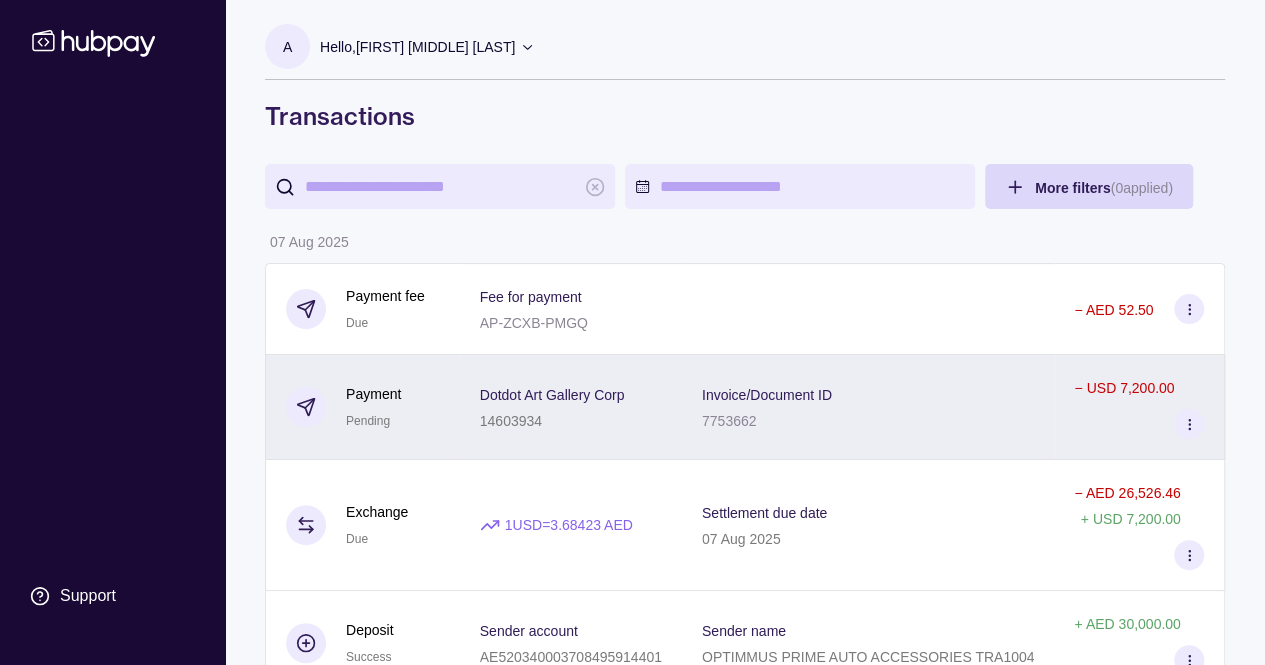 click on "Dotdot Art Gallery Corp 14603934" at bounding box center (571, 407) 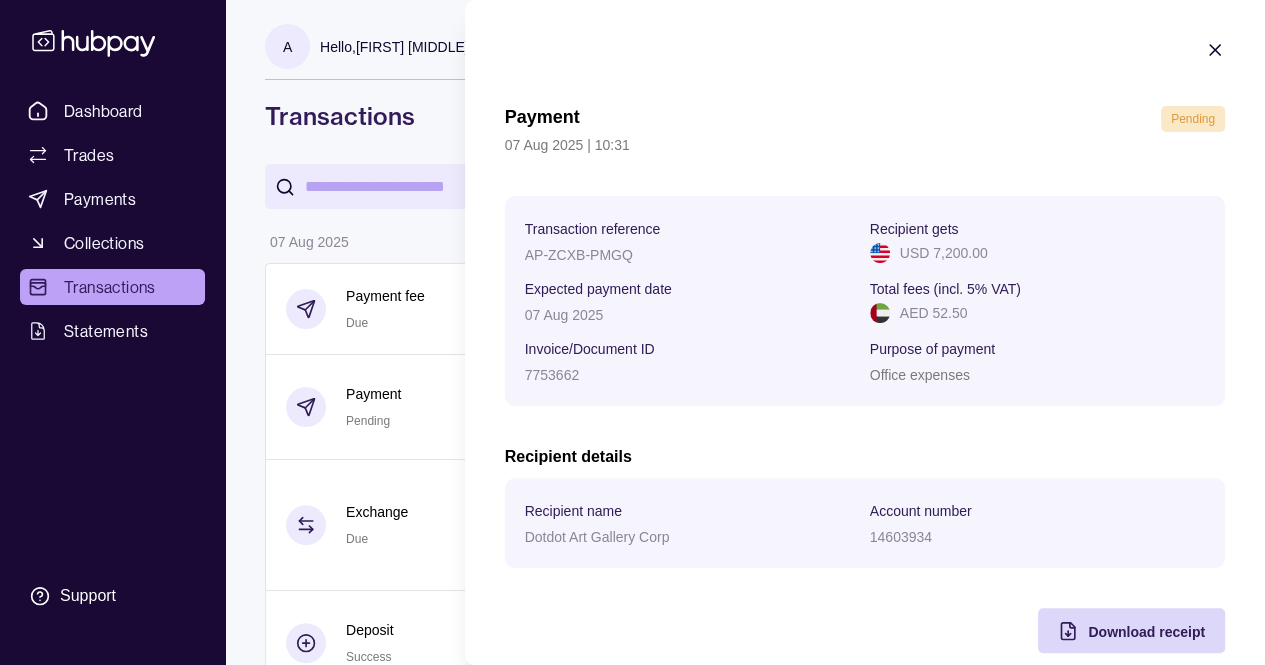 scroll, scrollTop: 28, scrollLeft: 0, axis: vertical 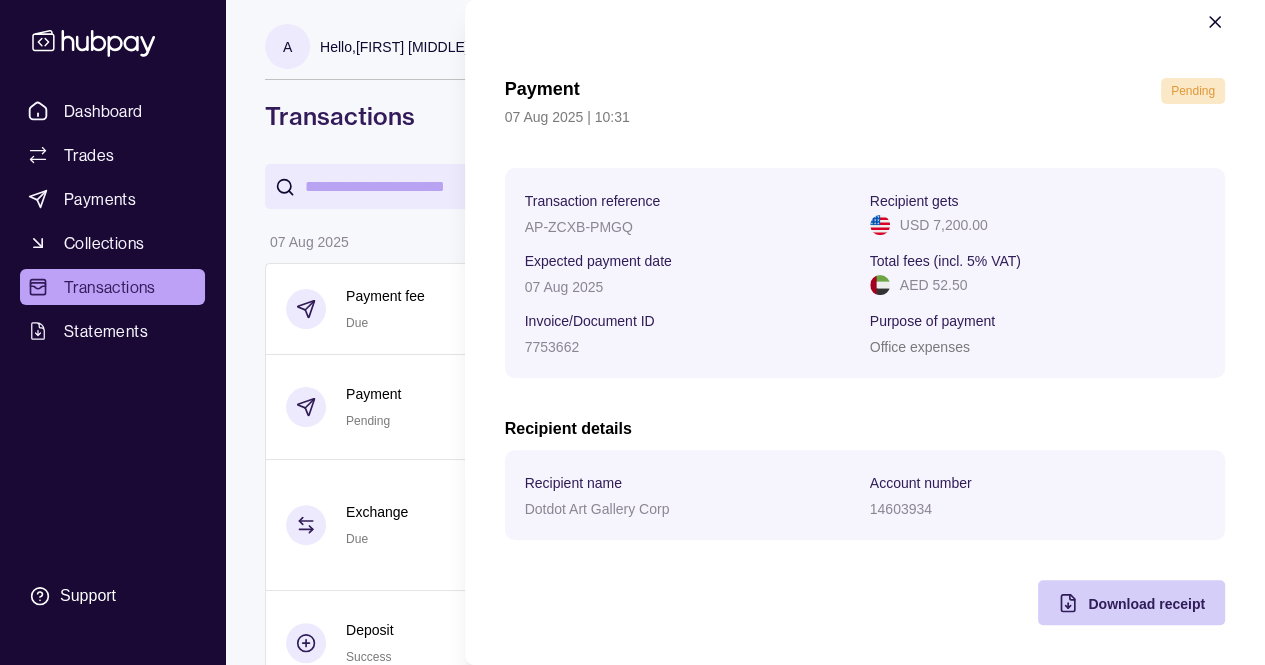 click on "Download receipt" at bounding box center [1146, 603] 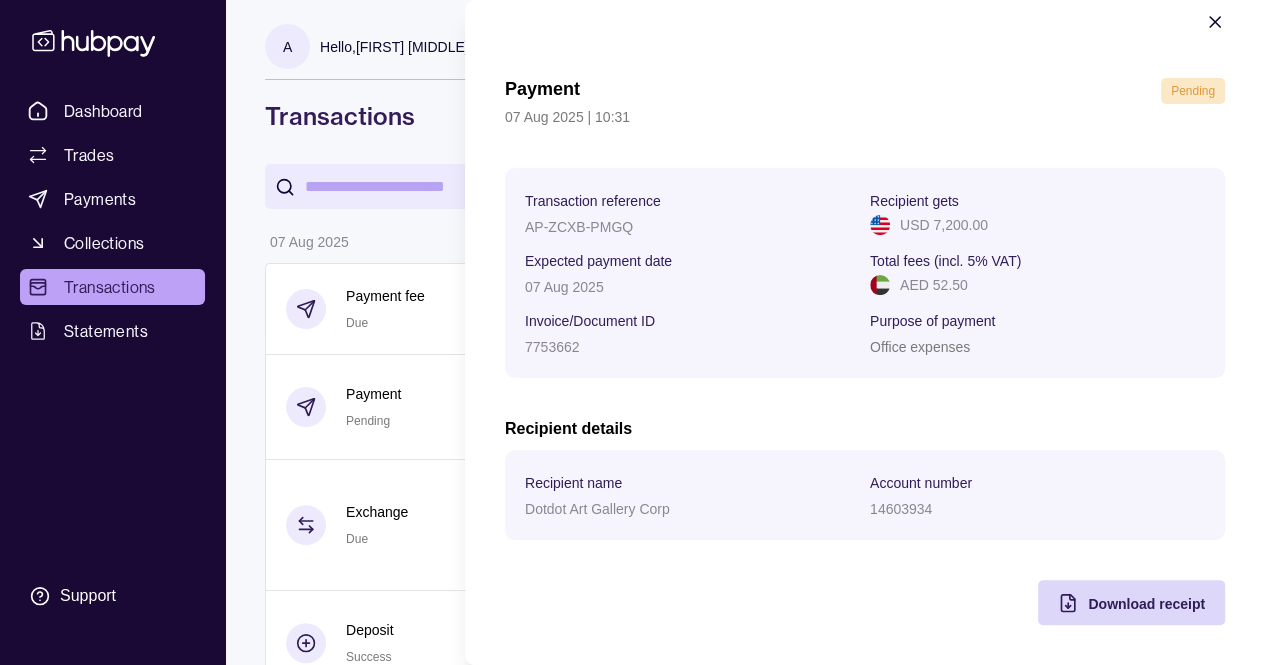 click 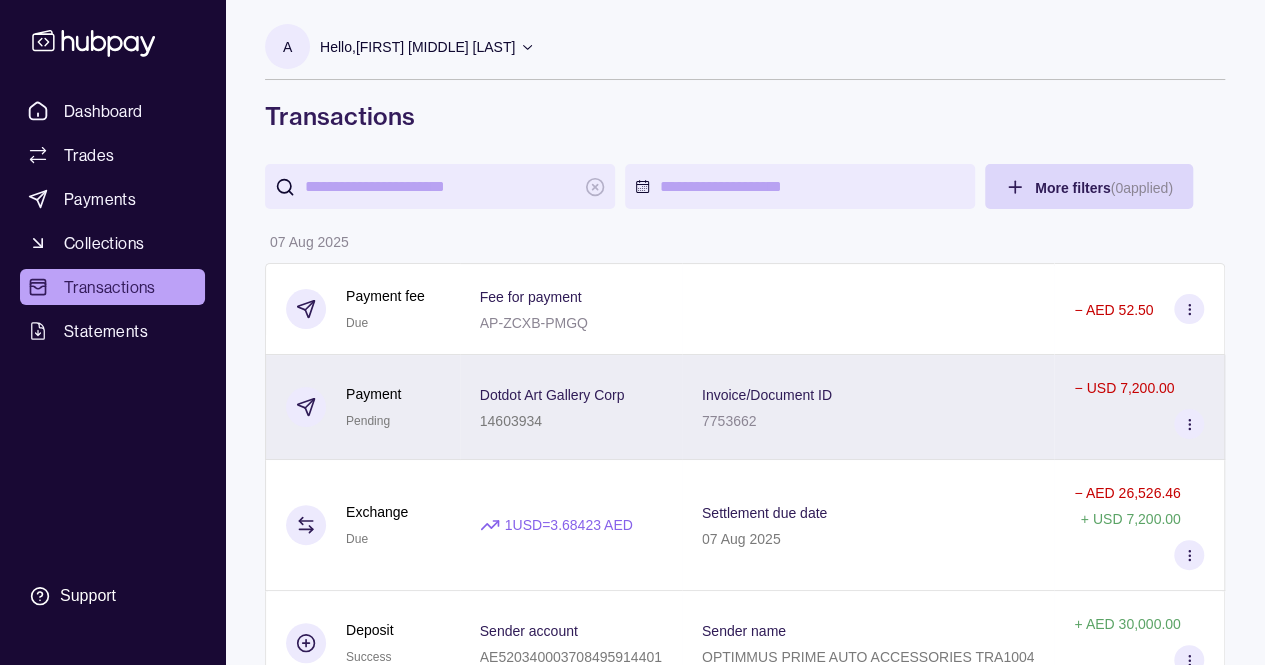scroll, scrollTop: 51, scrollLeft: 0, axis: vertical 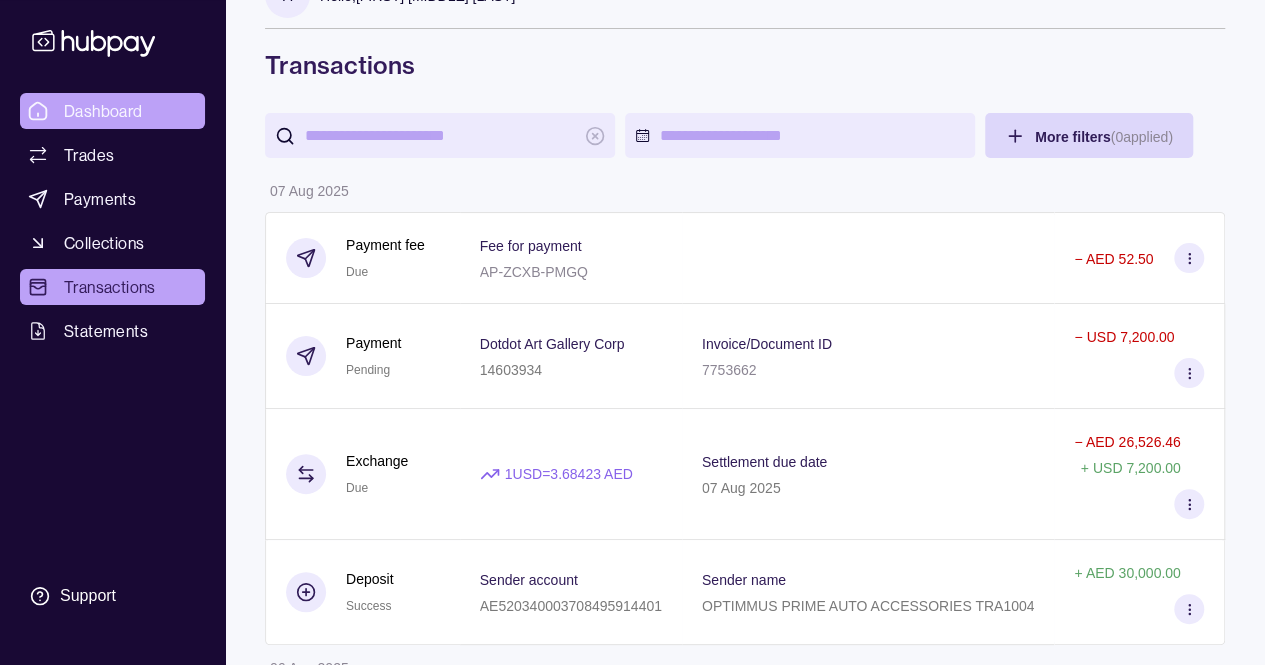 click on "Dashboard" at bounding box center (103, 111) 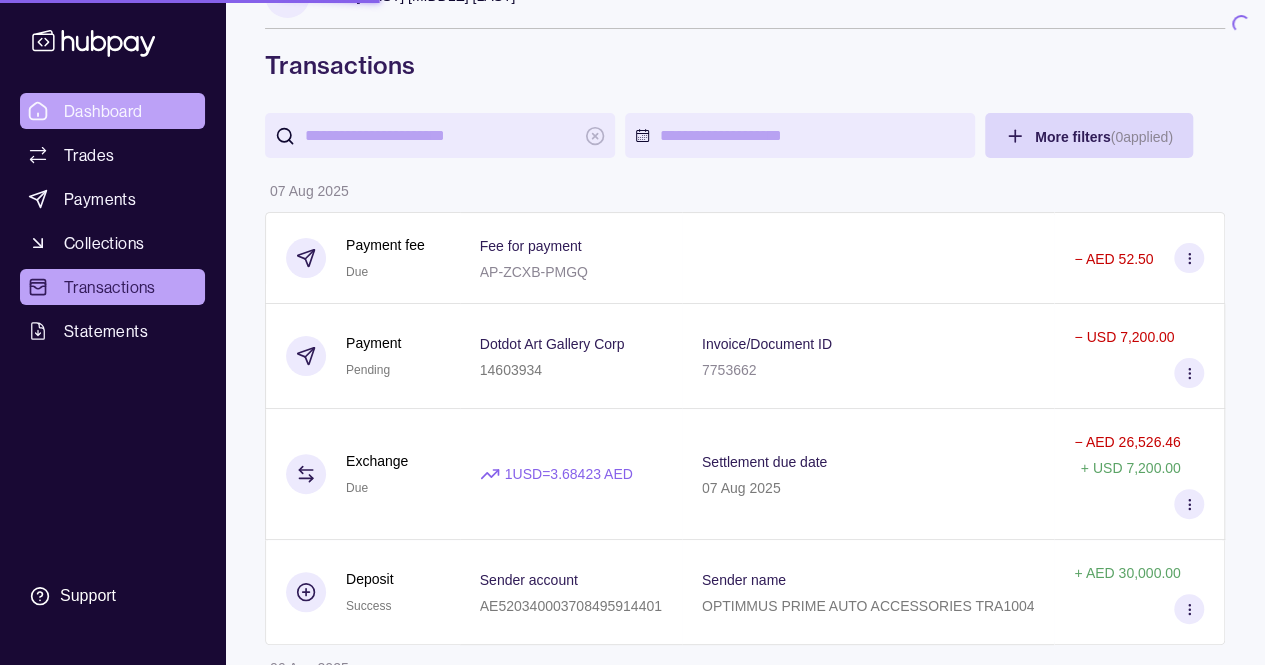 scroll, scrollTop: 0, scrollLeft: 0, axis: both 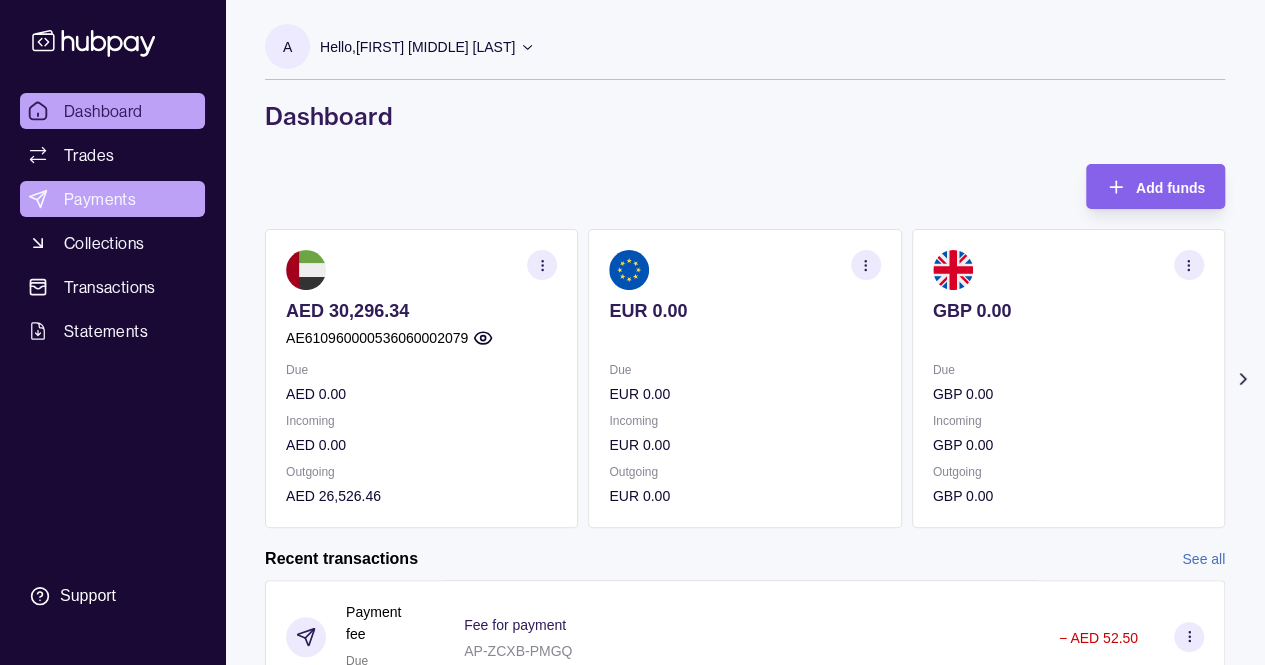 click on "Payments" at bounding box center [100, 199] 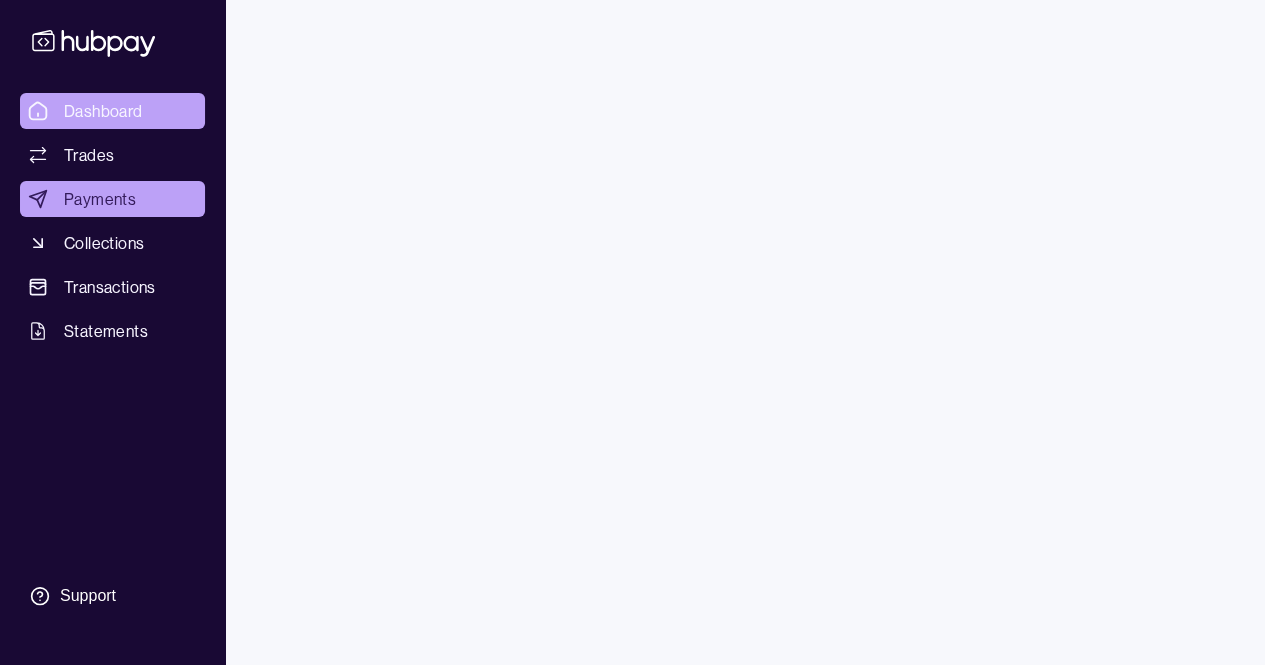 click on "Dashboard" at bounding box center [112, 111] 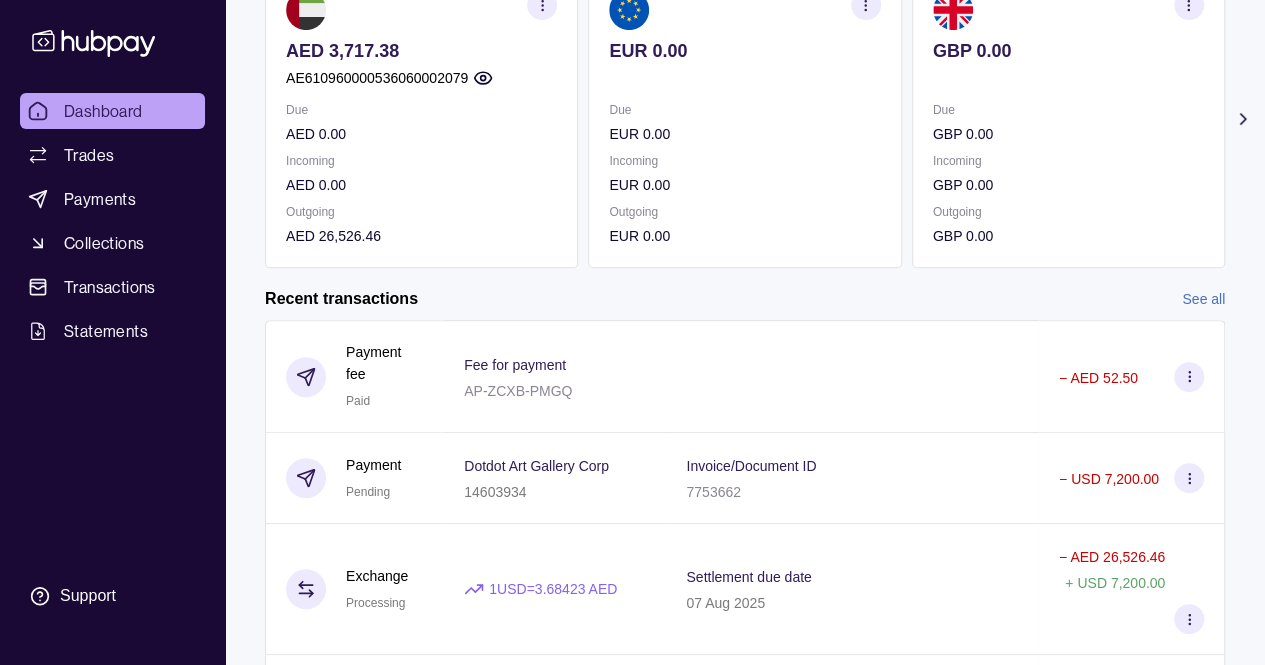 scroll, scrollTop: 261, scrollLeft: 0, axis: vertical 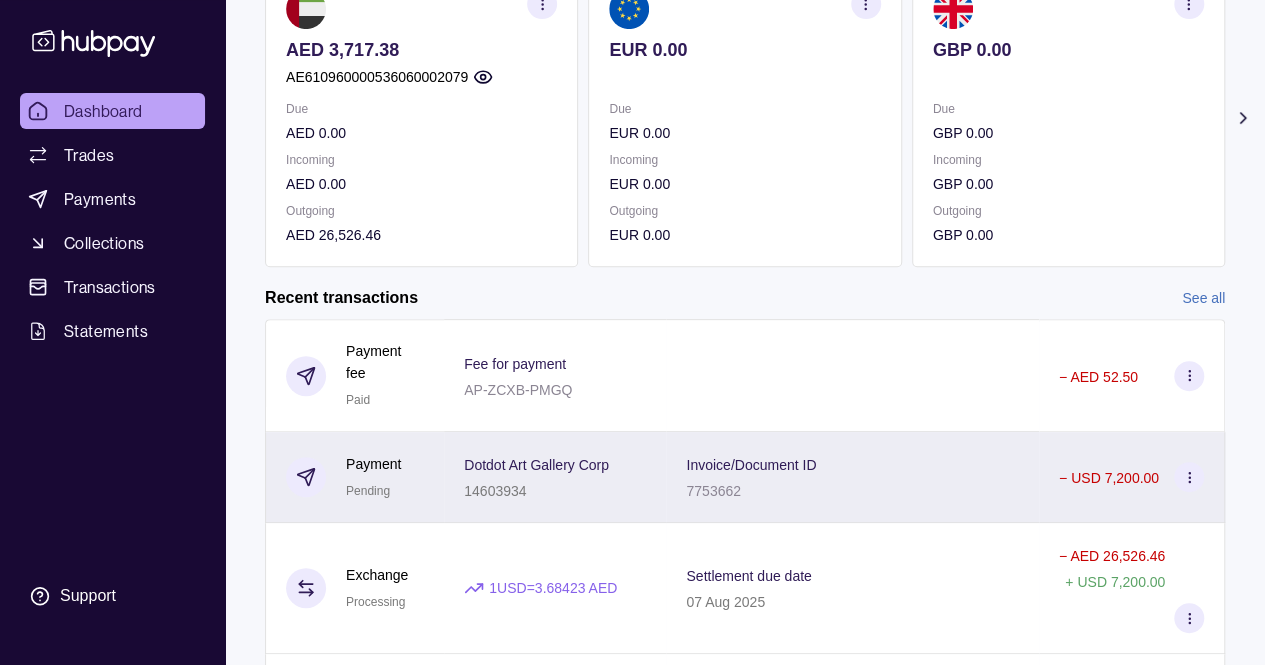 click on "−   USD 7,200.00" at bounding box center (1132, 477) 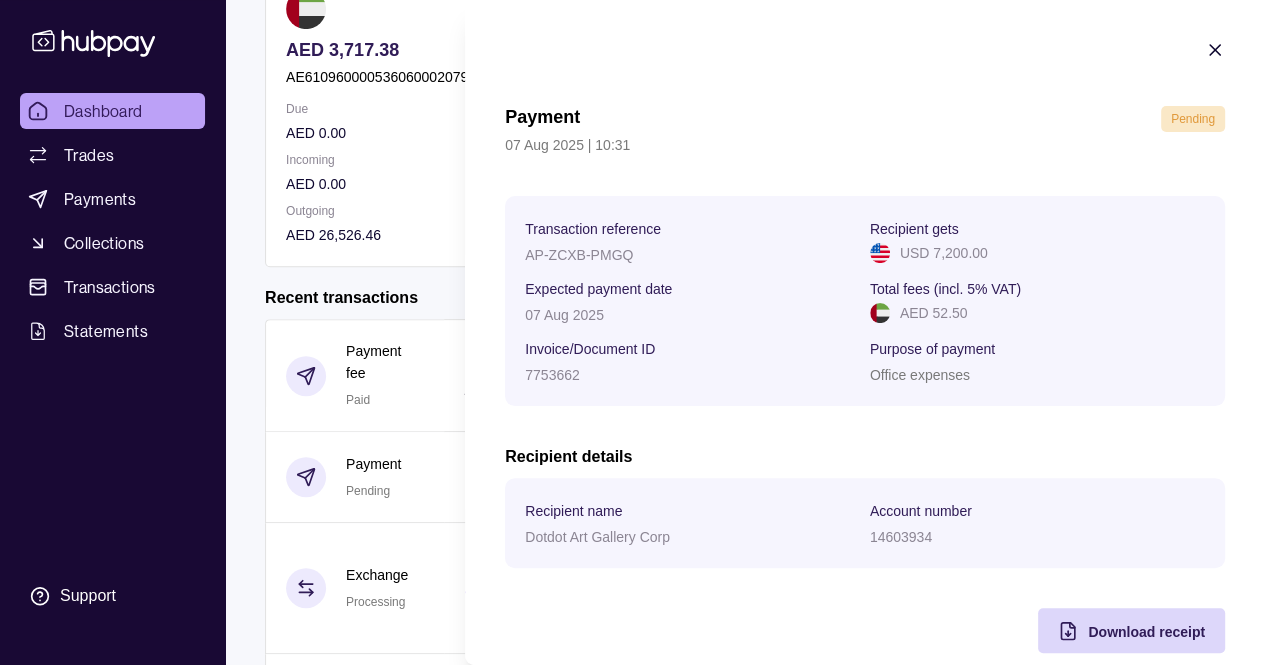 scroll, scrollTop: 28, scrollLeft: 0, axis: vertical 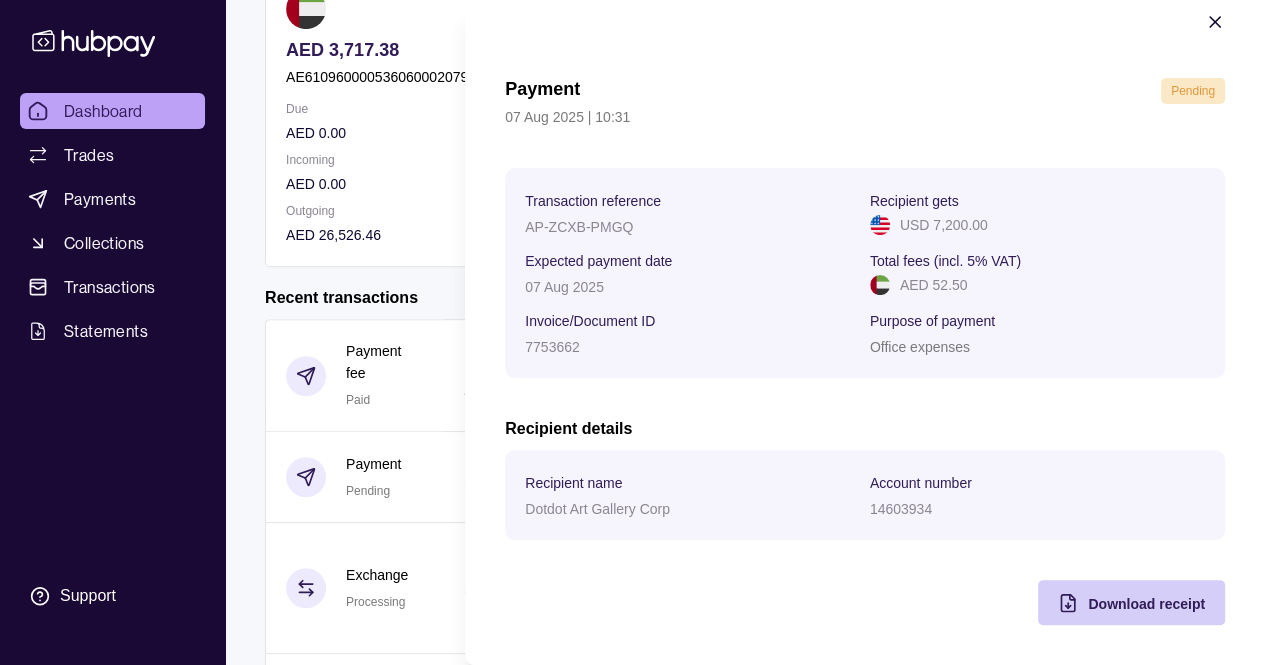 click on "Download receipt" at bounding box center (1146, 604) 